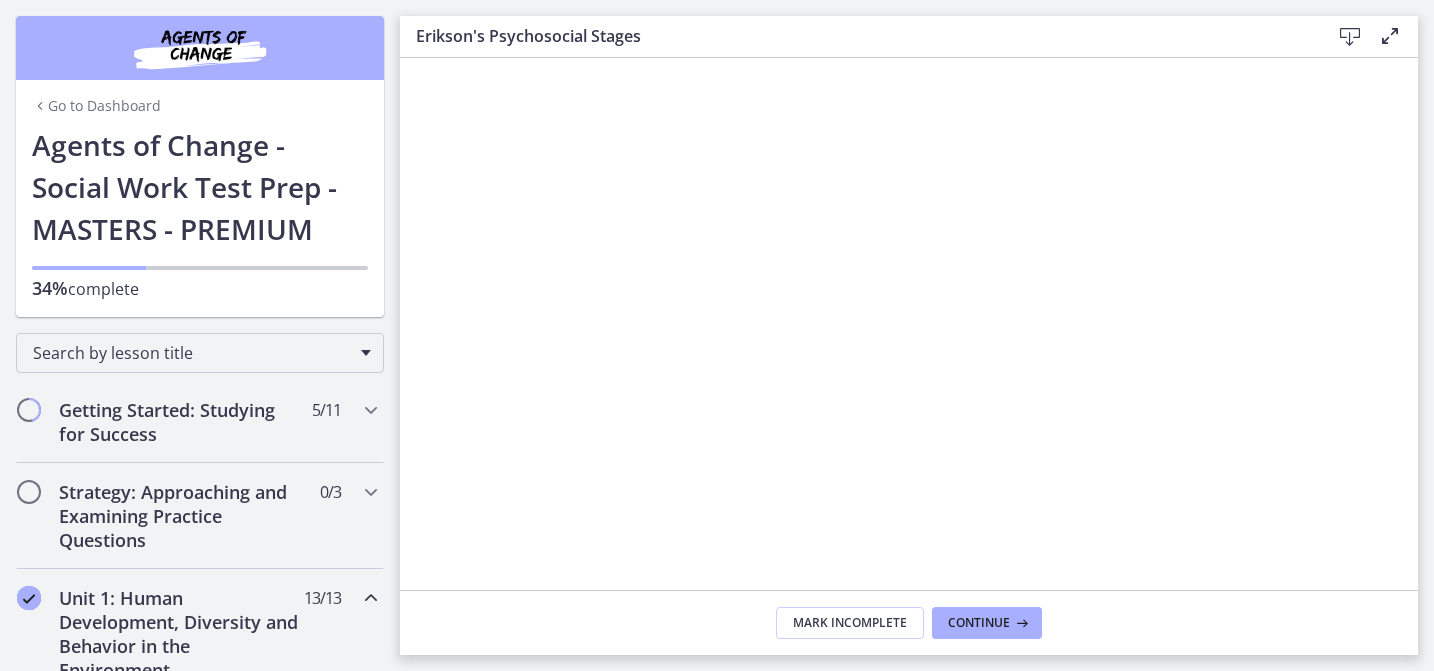 scroll, scrollTop: 0, scrollLeft: 0, axis: both 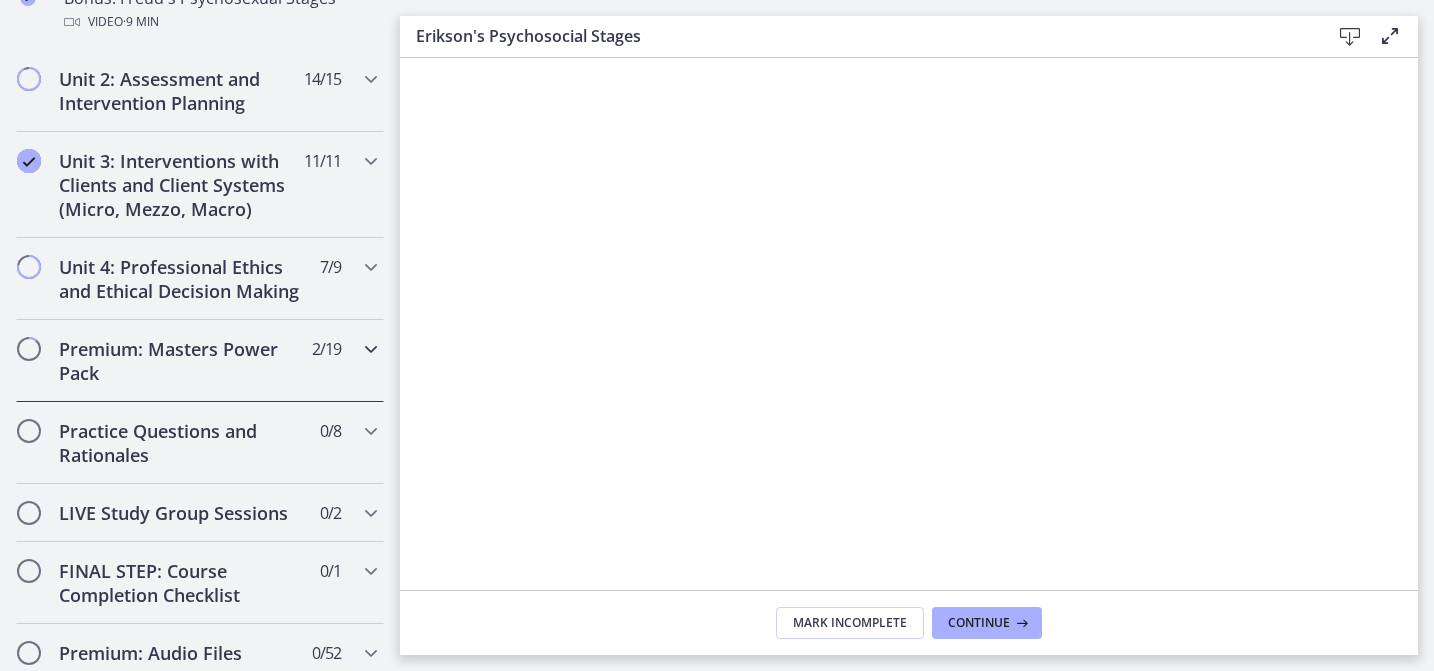 click on "Premium: Masters Power Pack
2  /  19
Completed" at bounding box center [200, 361] 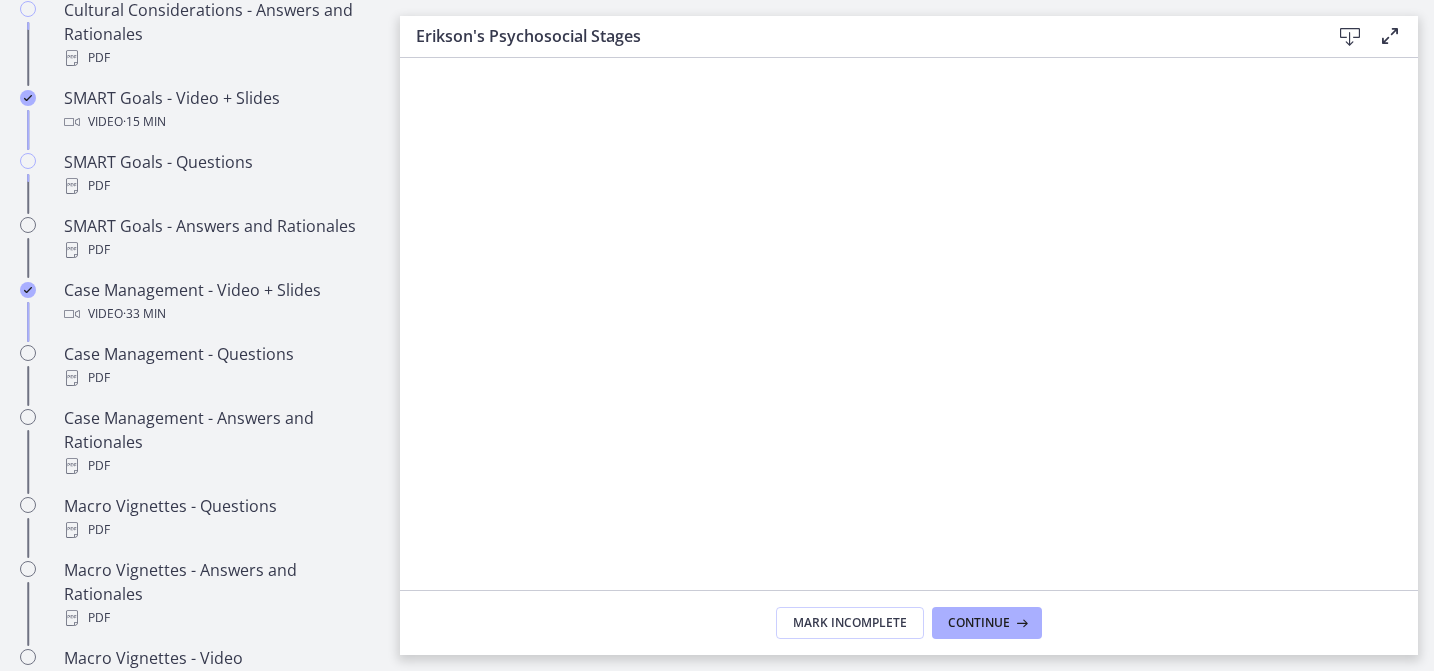 scroll, scrollTop: 1601, scrollLeft: 0, axis: vertical 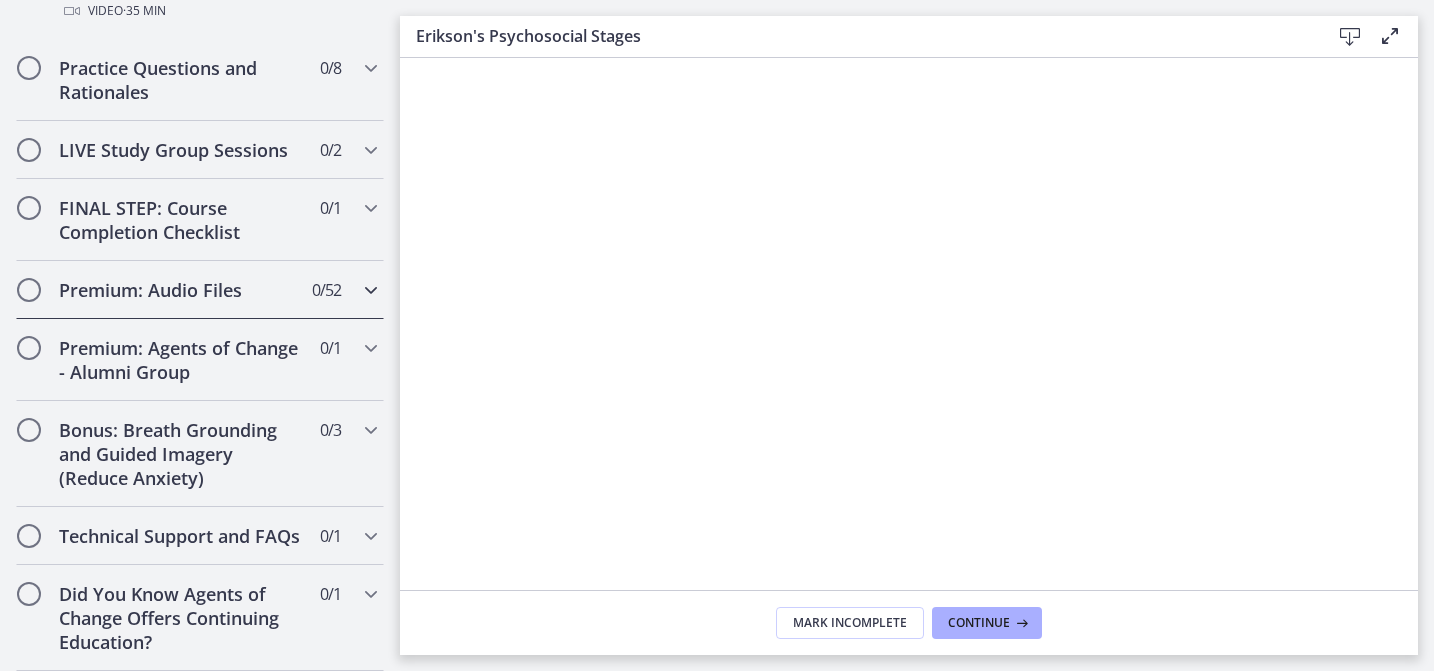 click on "Premium: Audio Files" at bounding box center (181, 290) 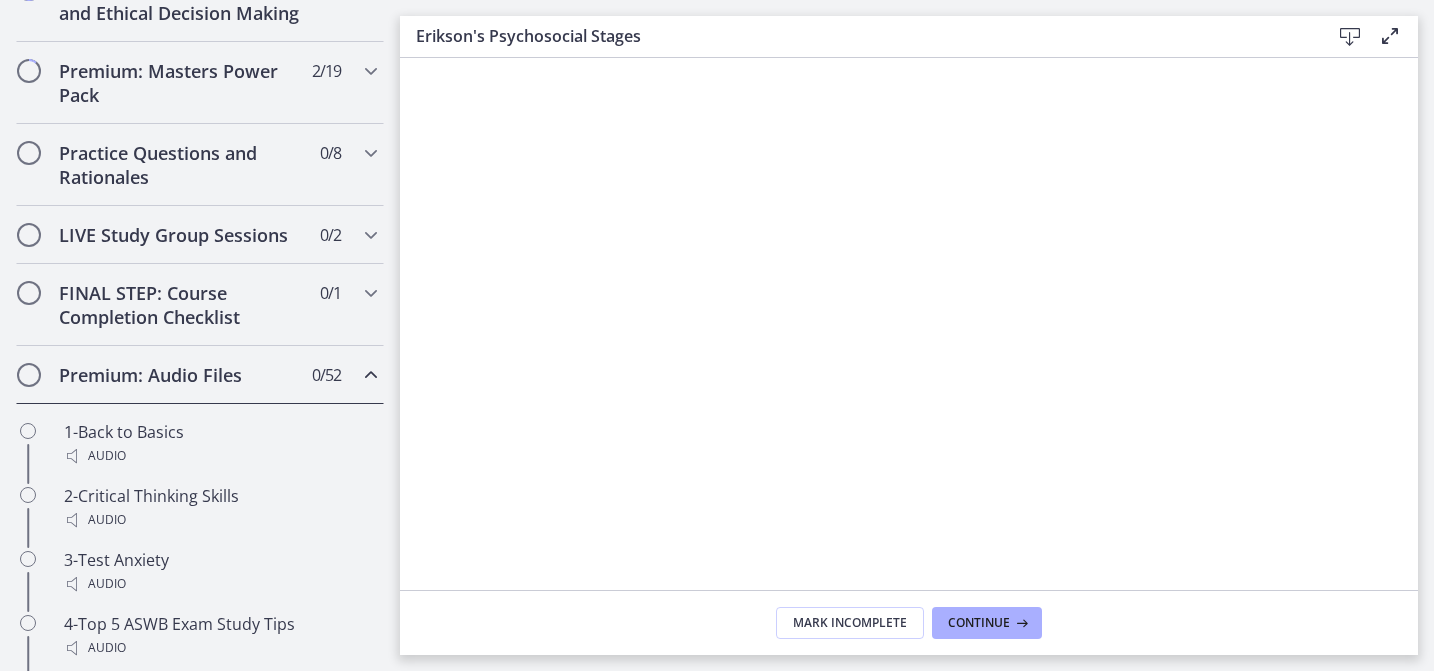 scroll, scrollTop: 383, scrollLeft: 0, axis: vertical 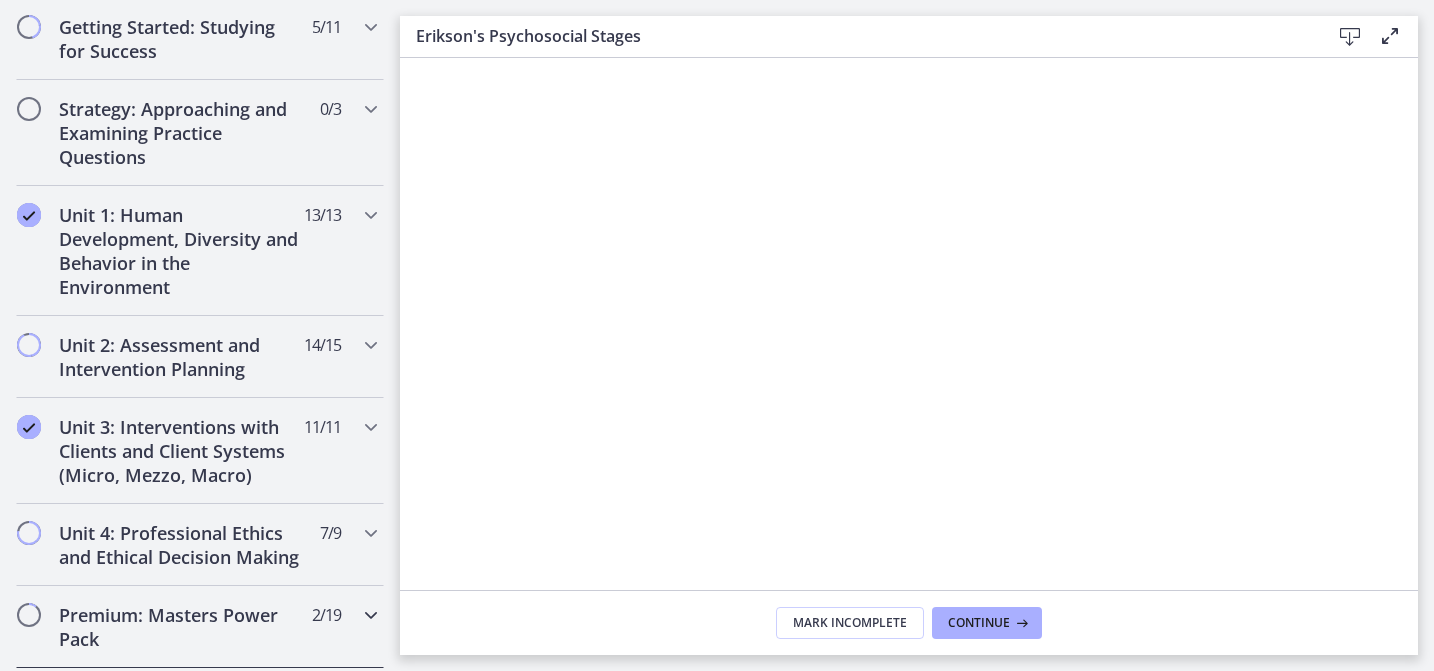 click on "Premium: Masters Power Pack" at bounding box center (181, 627) 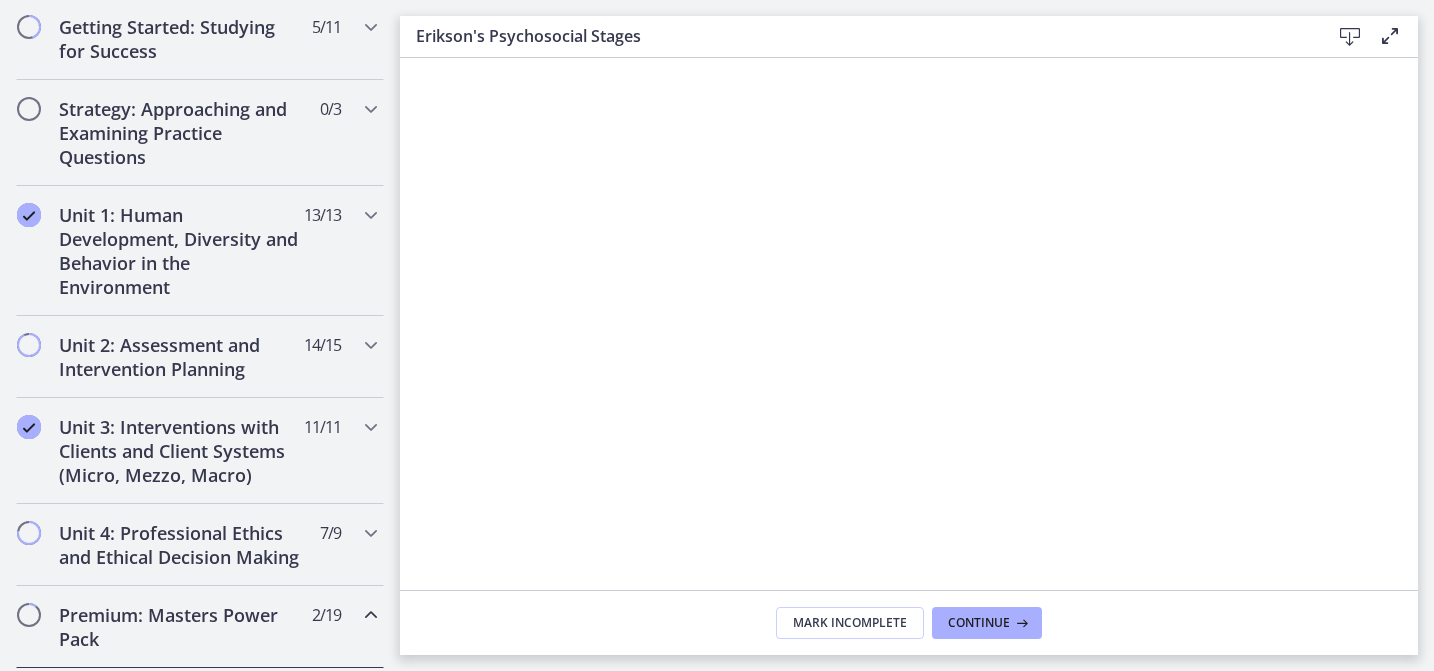 click on "Premium: Masters Power Pack" at bounding box center [181, 627] 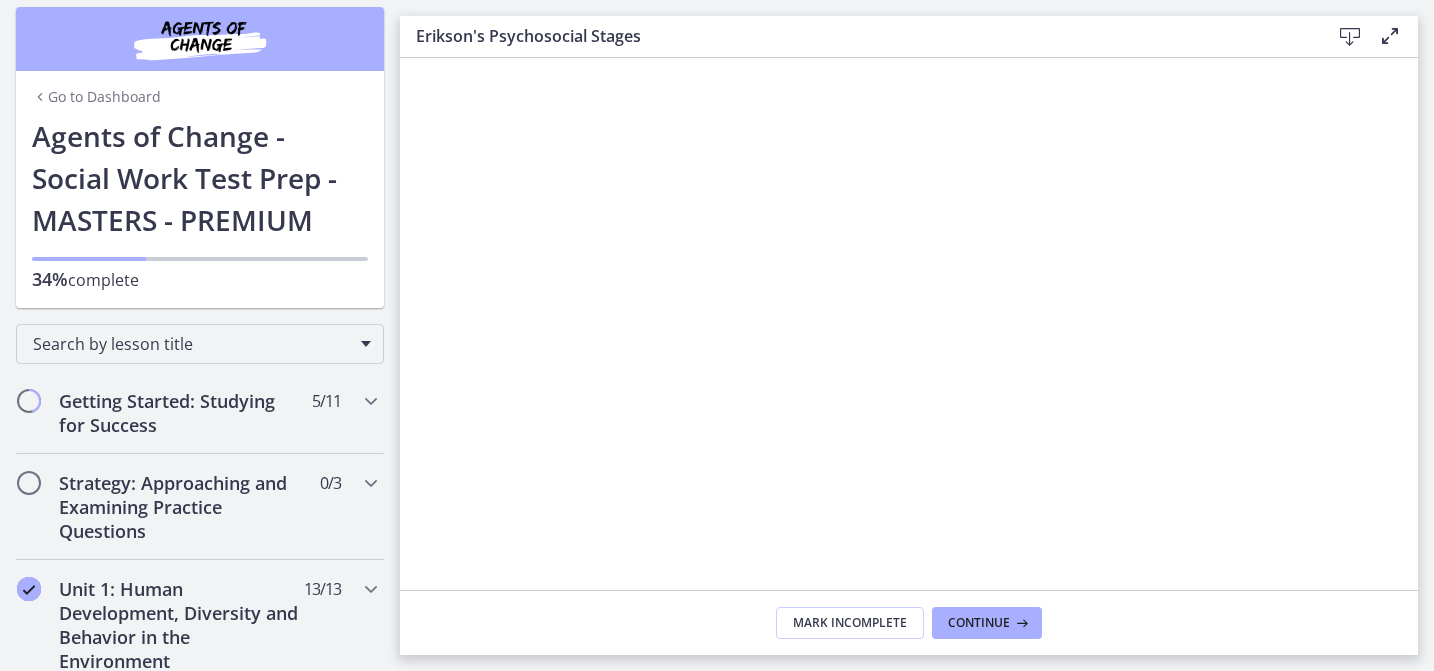 scroll, scrollTop: 0, scrollLeft: 0, axis: both 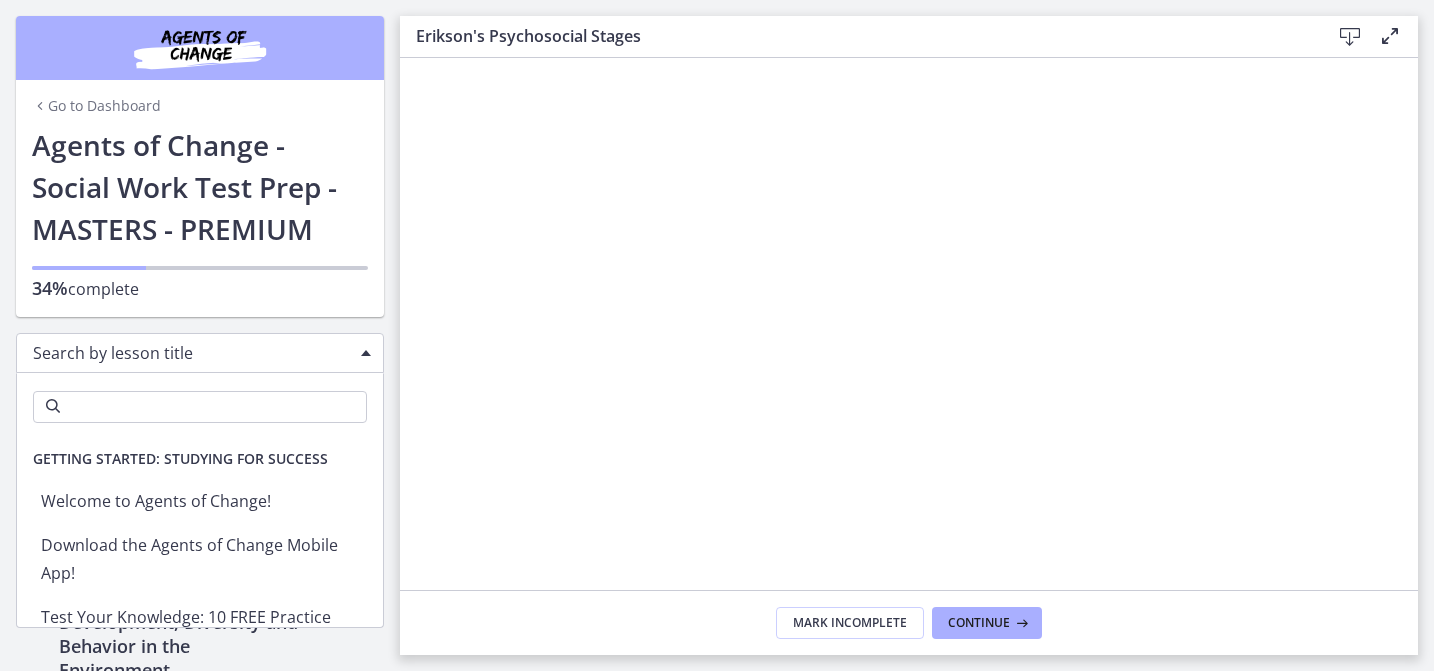 click on "Search by lesson title" at bounding box center [192, 353] 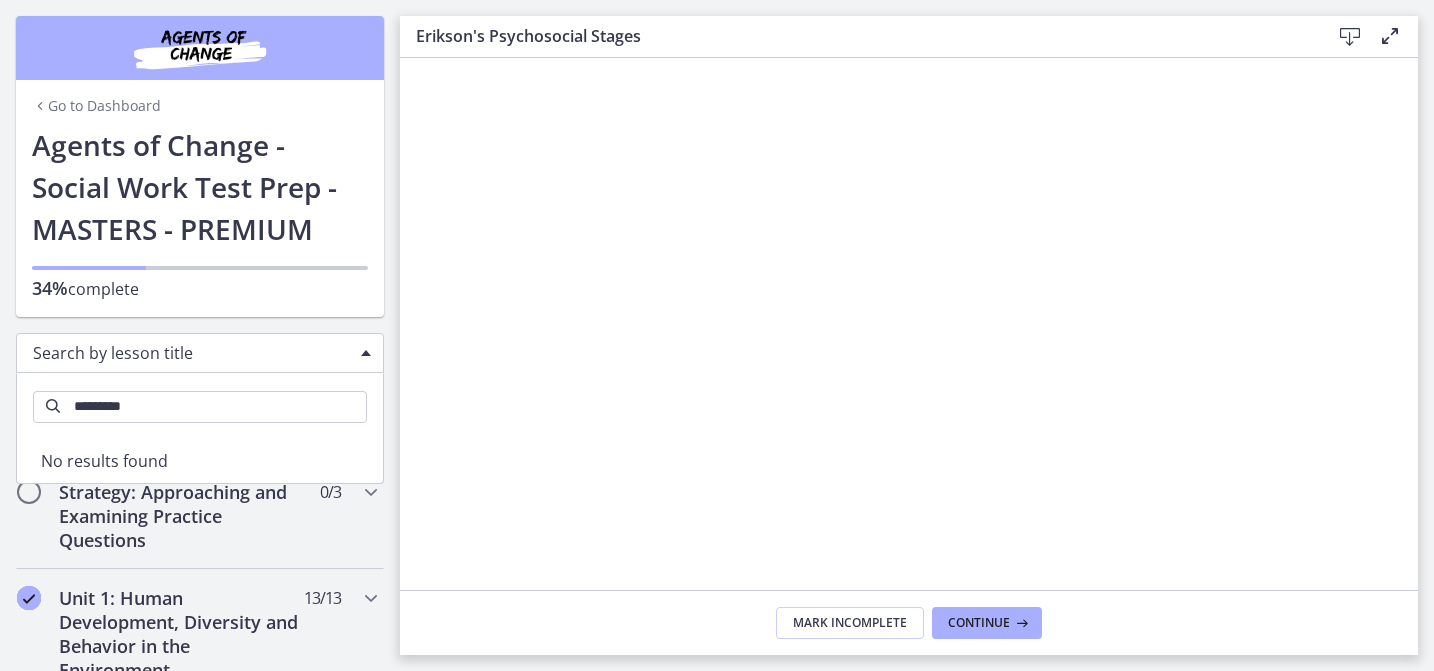 type on "**********" 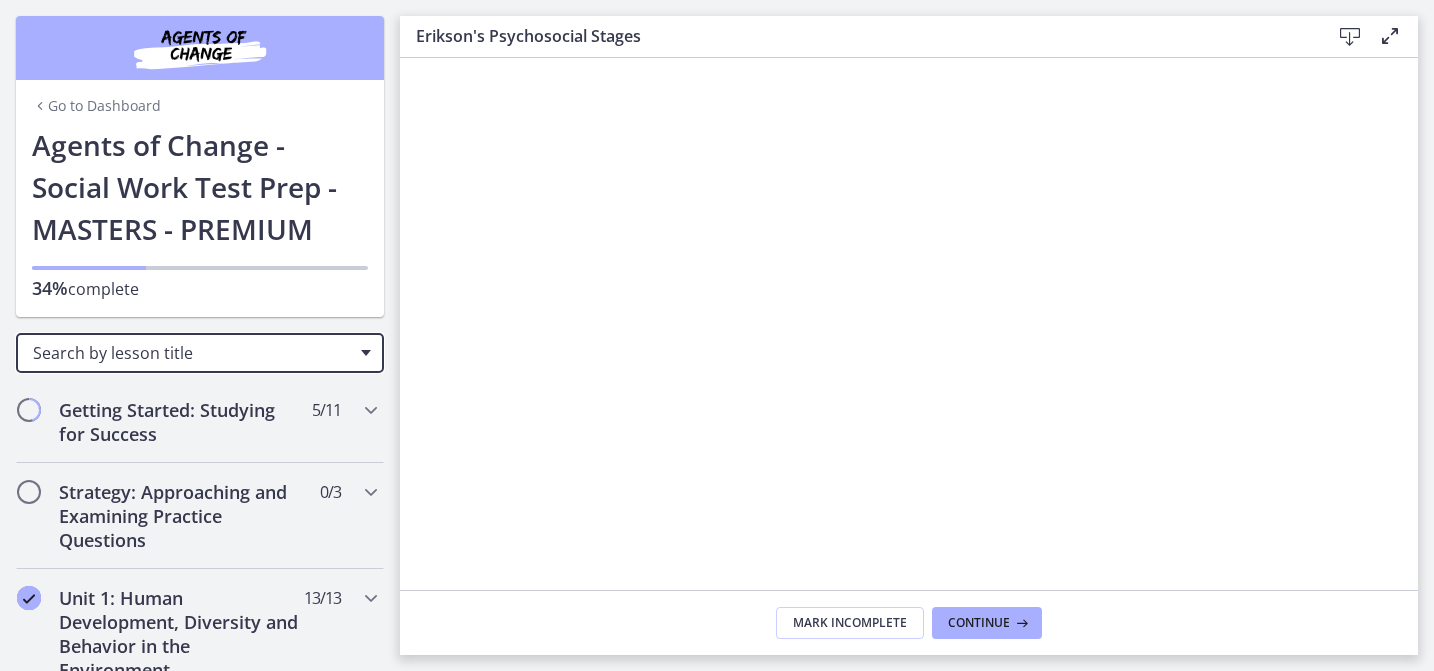 click at bounding box center [366, 353] 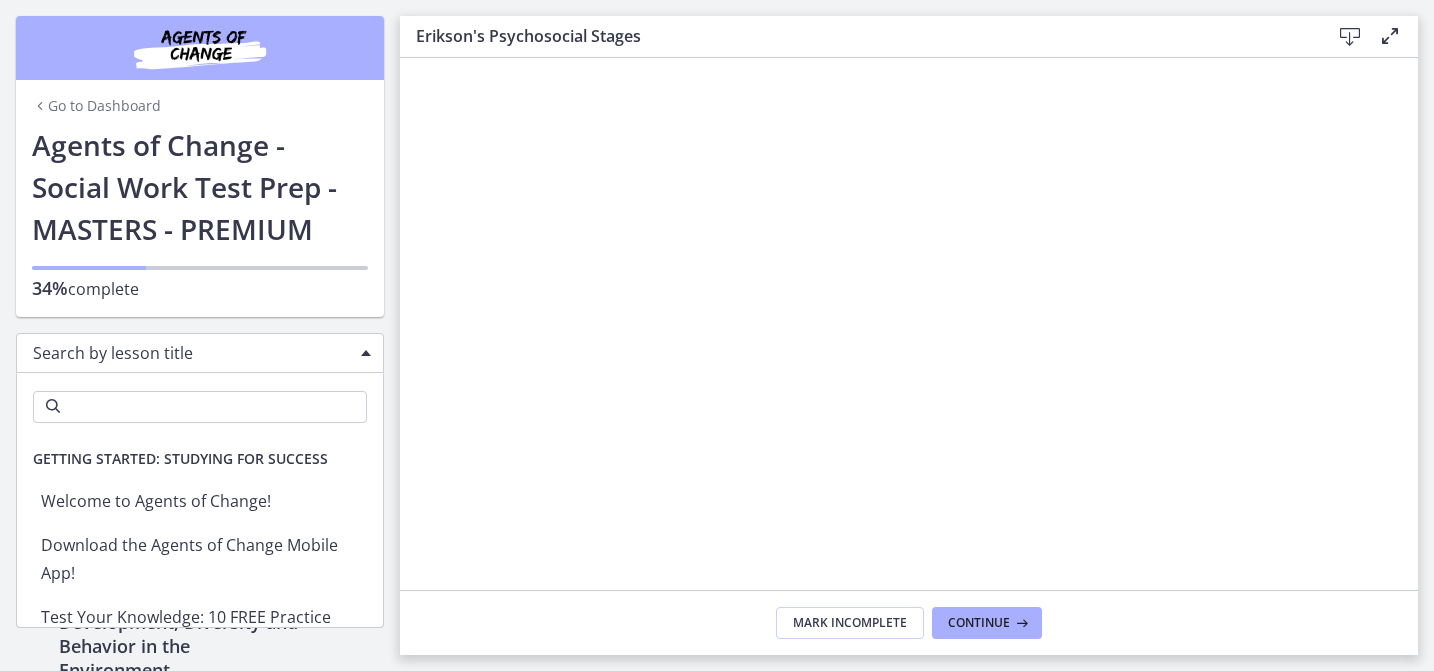click on "Search" at bounding box center [200, 407] 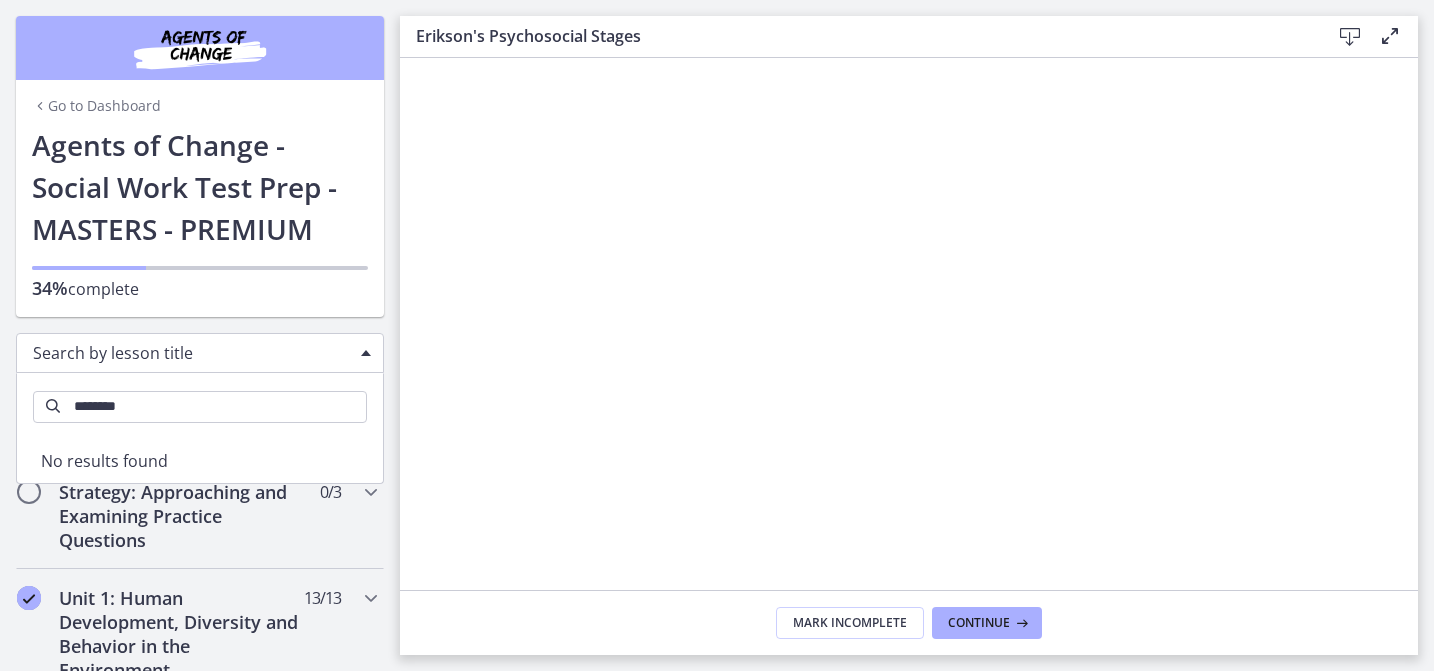 type on "*********" 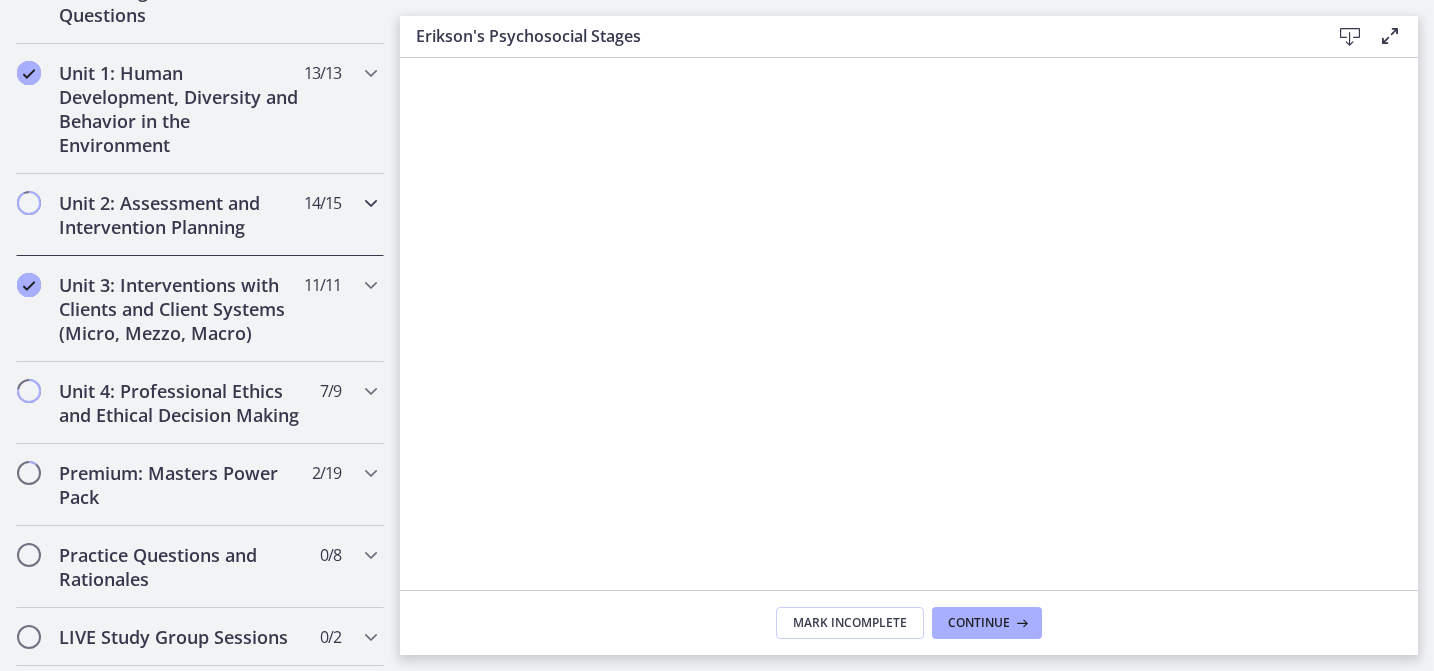 scroll, scrollTop: 615, scrollLeft: 0, axis: vertical 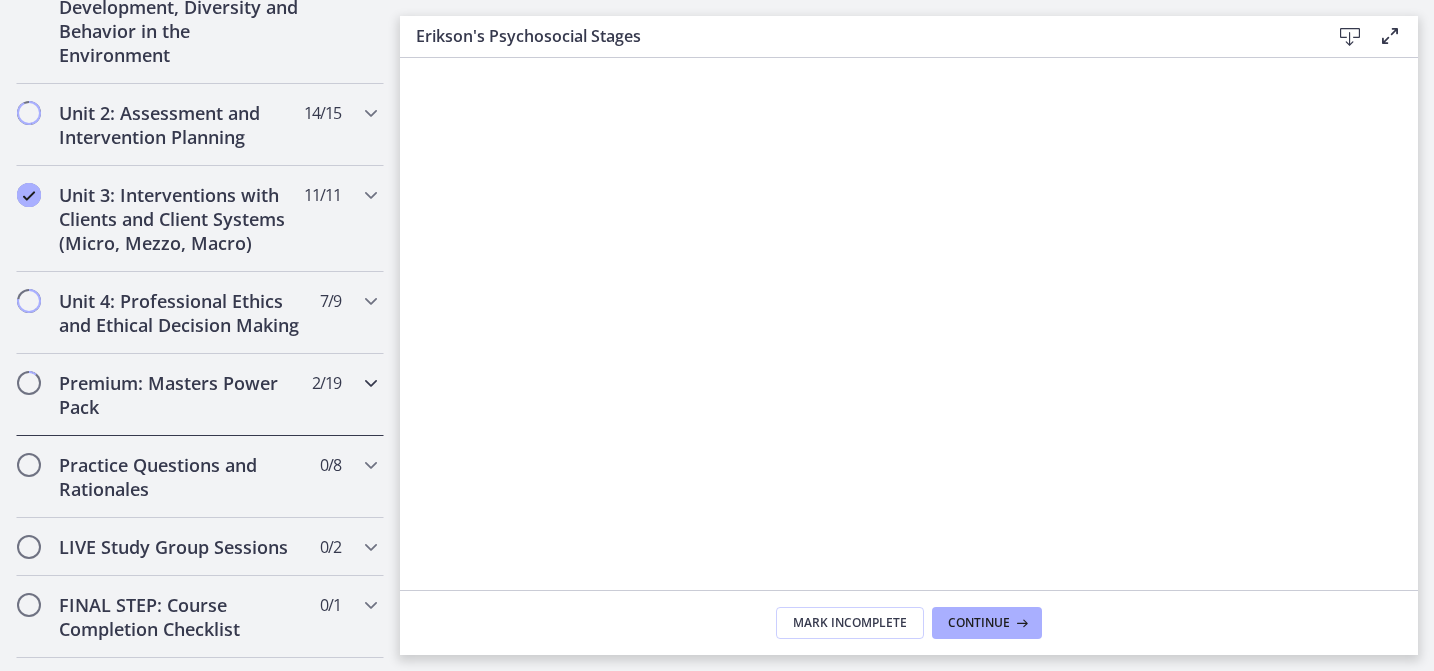 click on "Premium: Masters Power Pack" at bounding box center (181, 395) 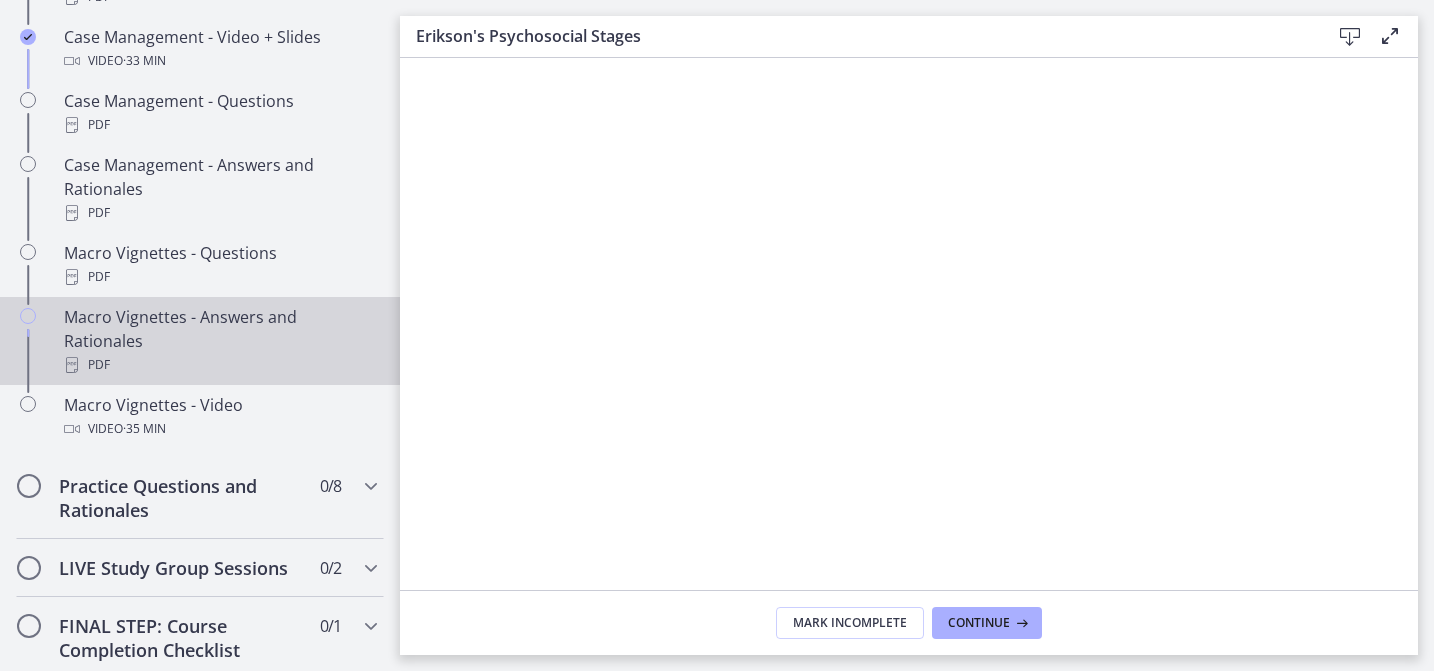 scroll, scrollTop: 2058, scrollLeft: 0, axis: vertical 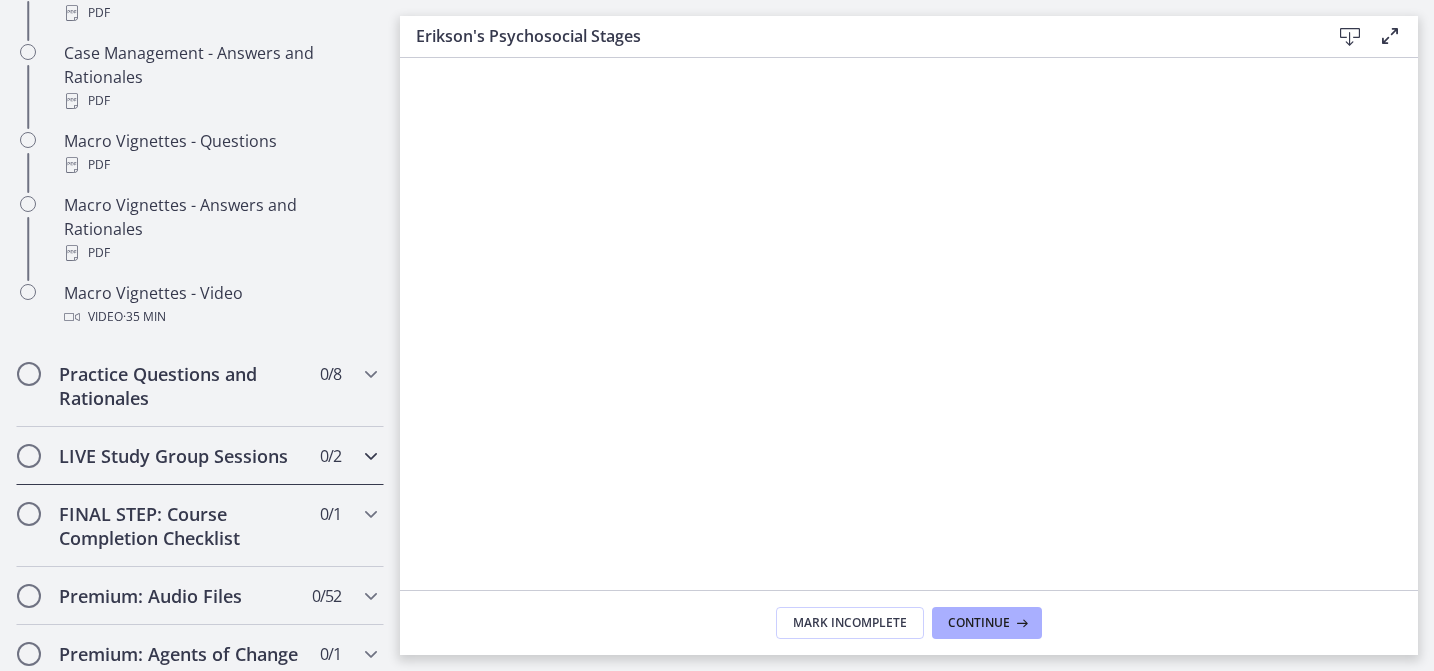 click on "LIVE Study Group Sessions" at bounding box center [181, 456] 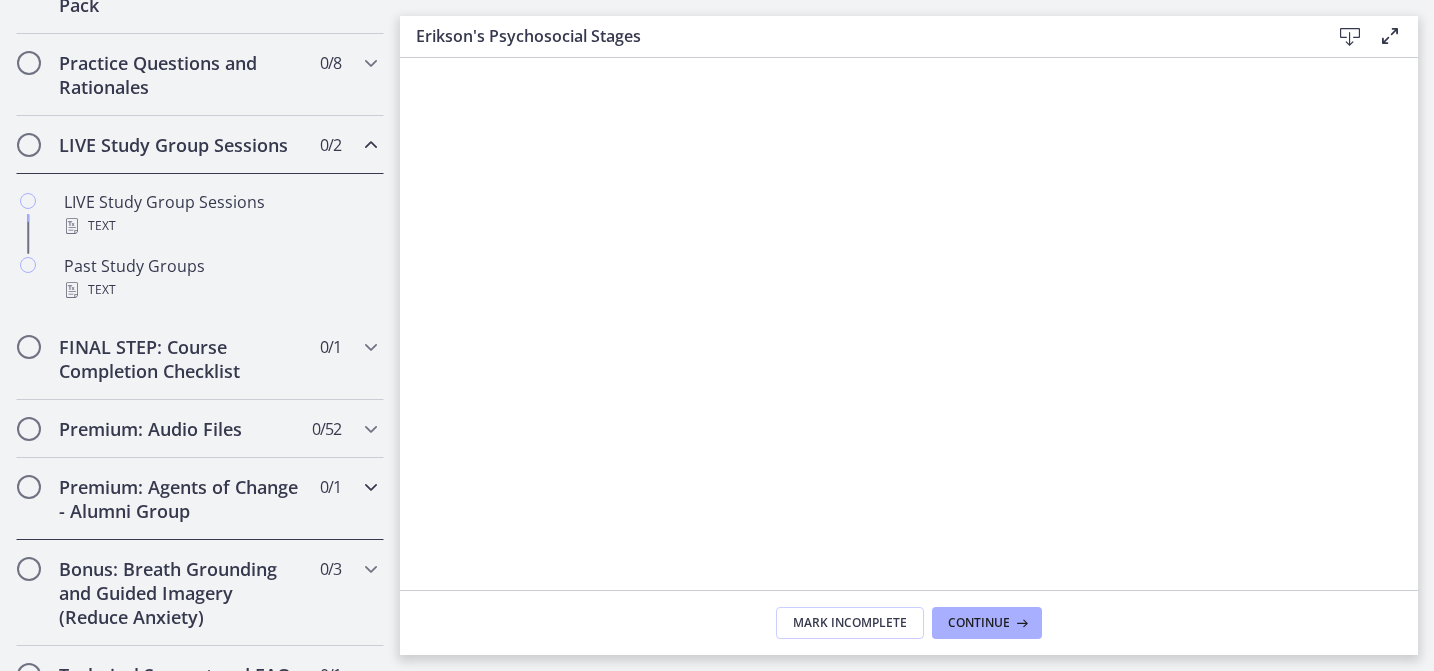 scroll, scrollTop: 941, scrollLeft: 0, axis: vertical 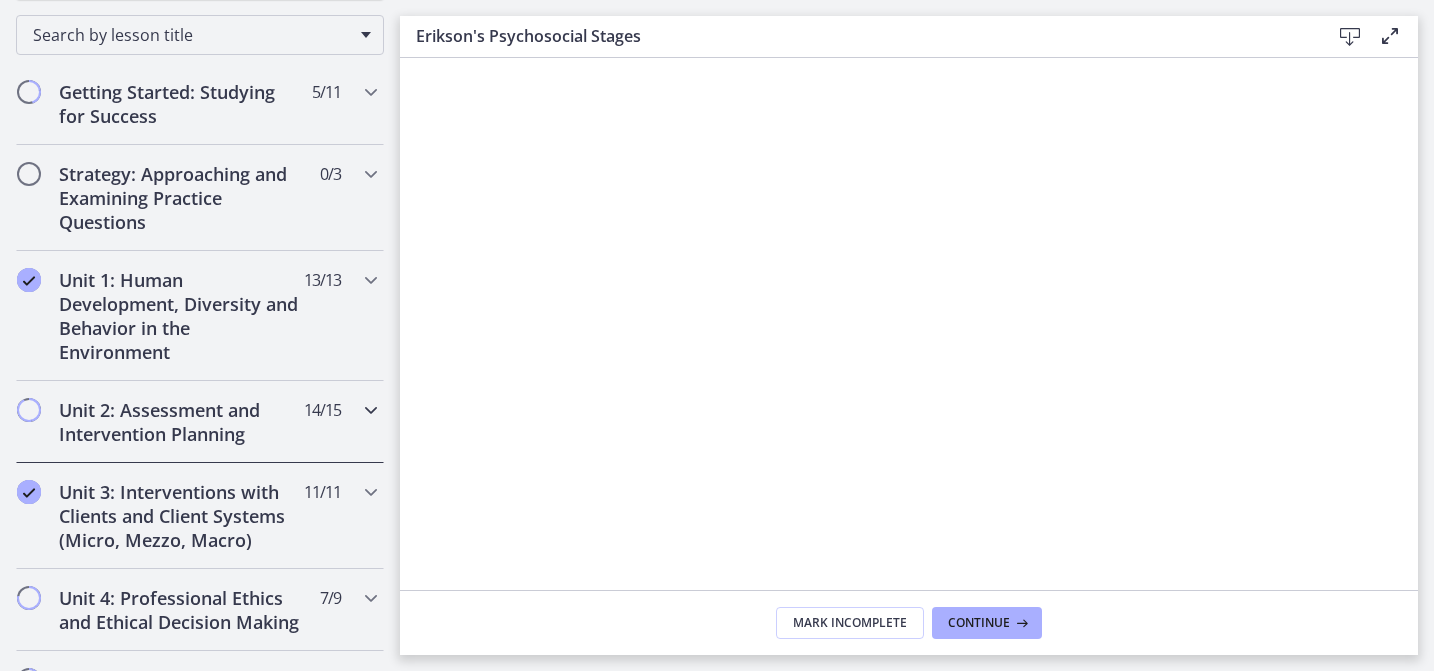 click on "Unit 2: Assessment and Intervention Planning" at bounding box center (181, 422) 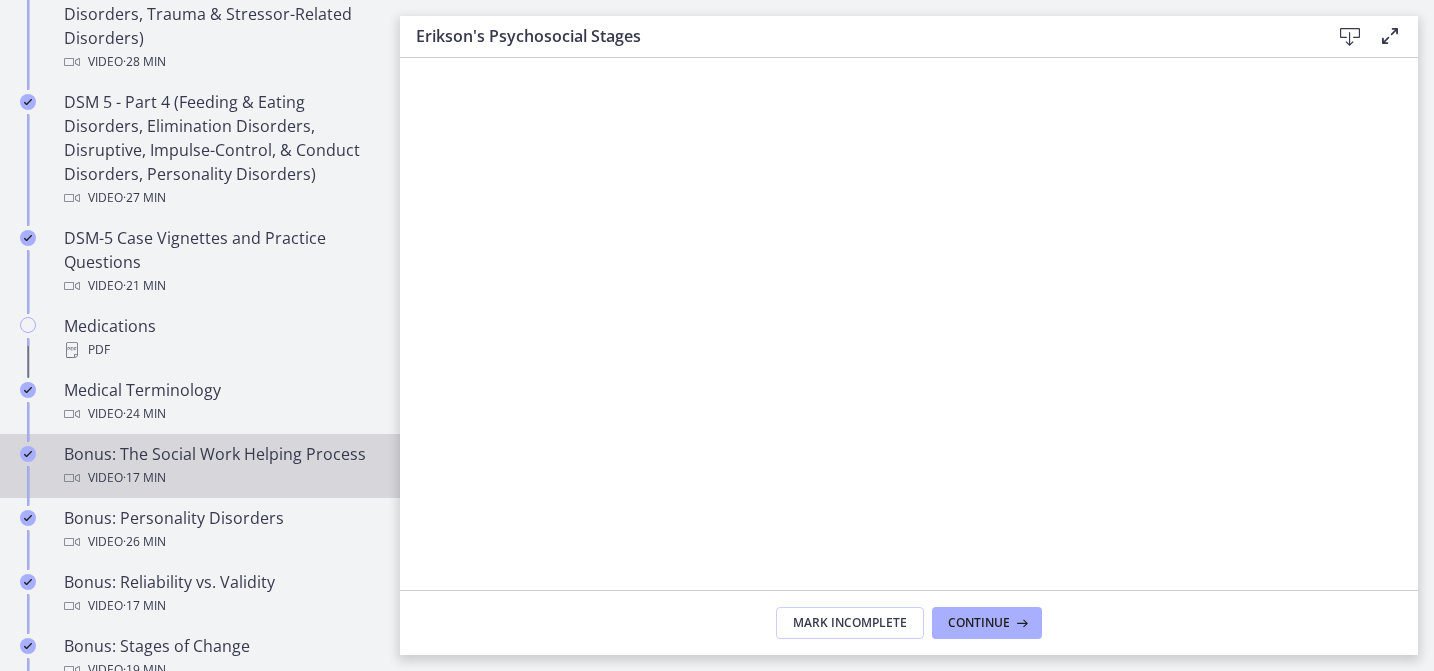 scroll, scrollTop: 1236, scrollLeft: 0, axis: vertical 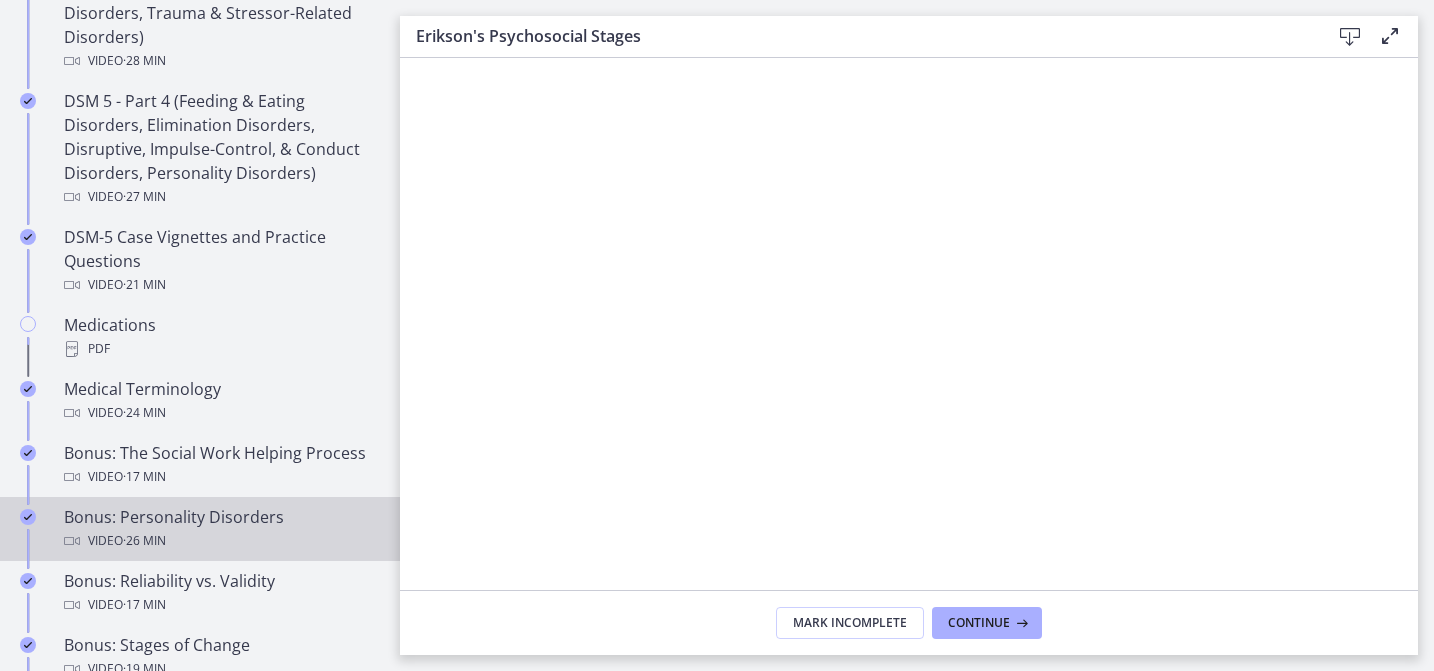 click on "Video
·  26 min" at bounding box center [220, 541] 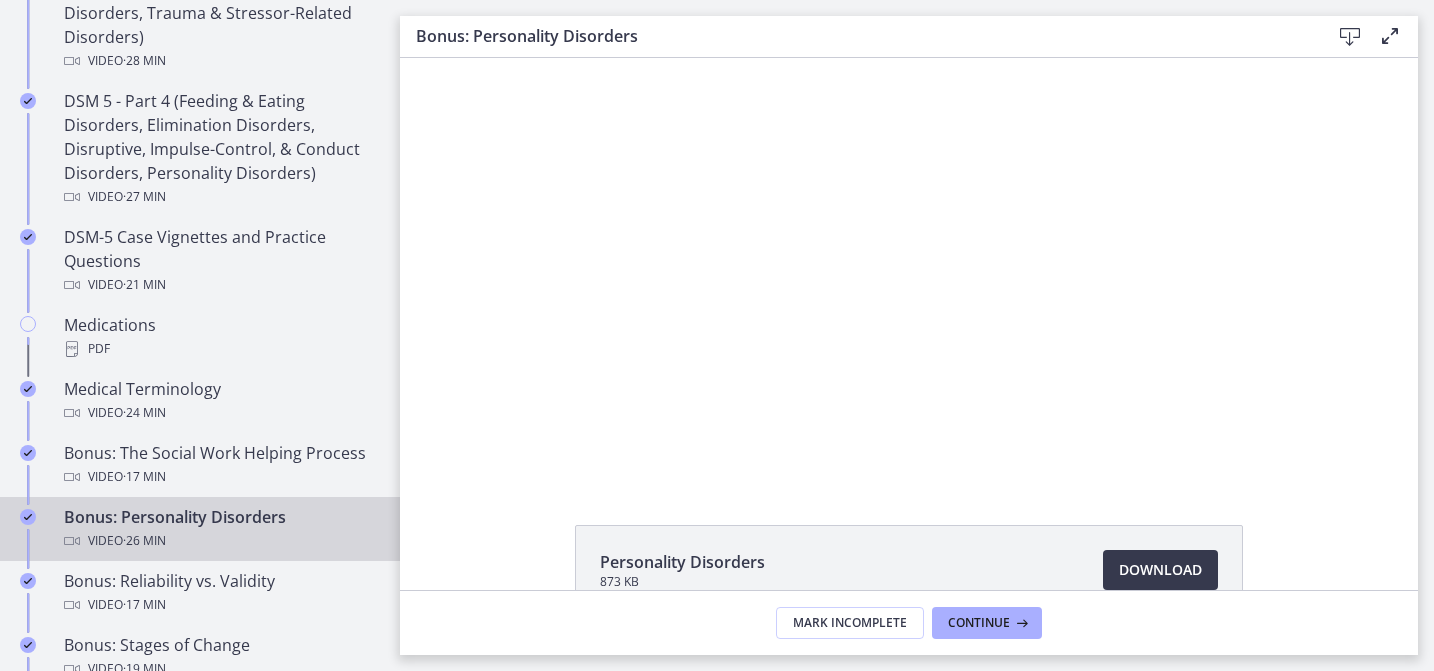 scroll, scrollTop: 0, scrollLeft: 0, axis: both 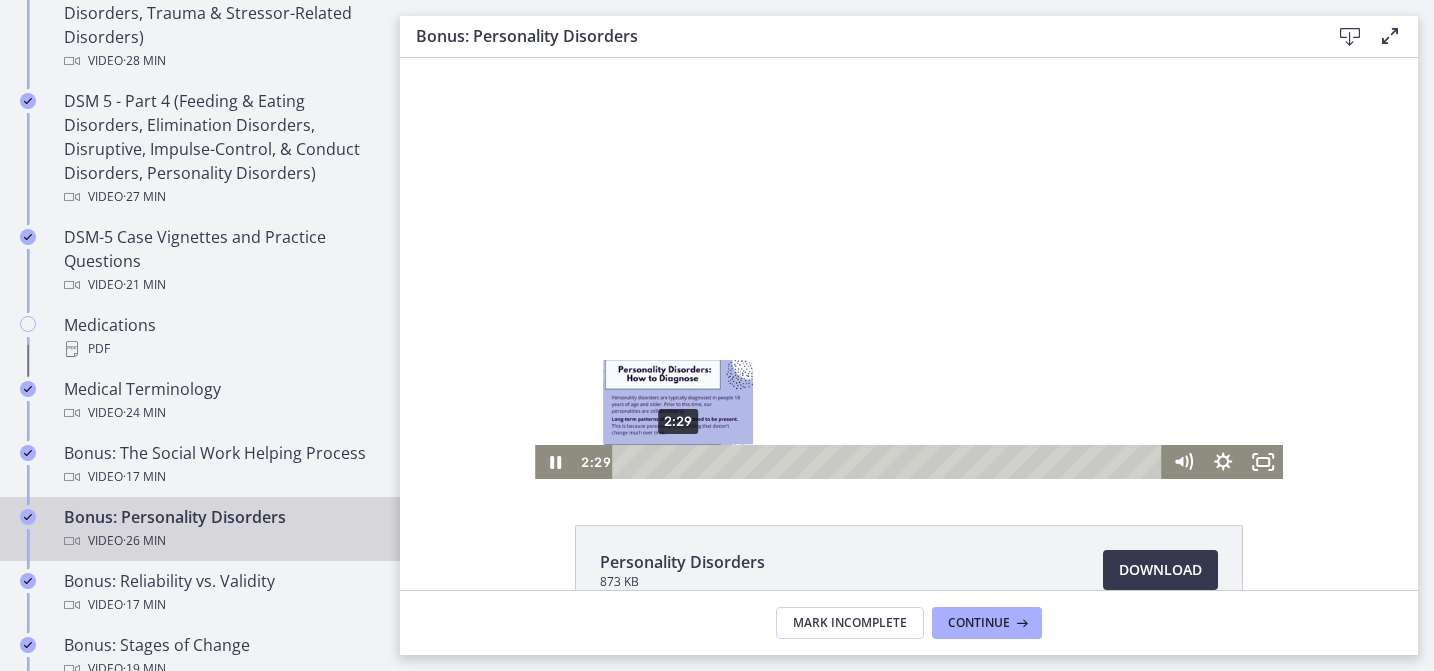 click on "2:29" at bounding box center (891, 462) 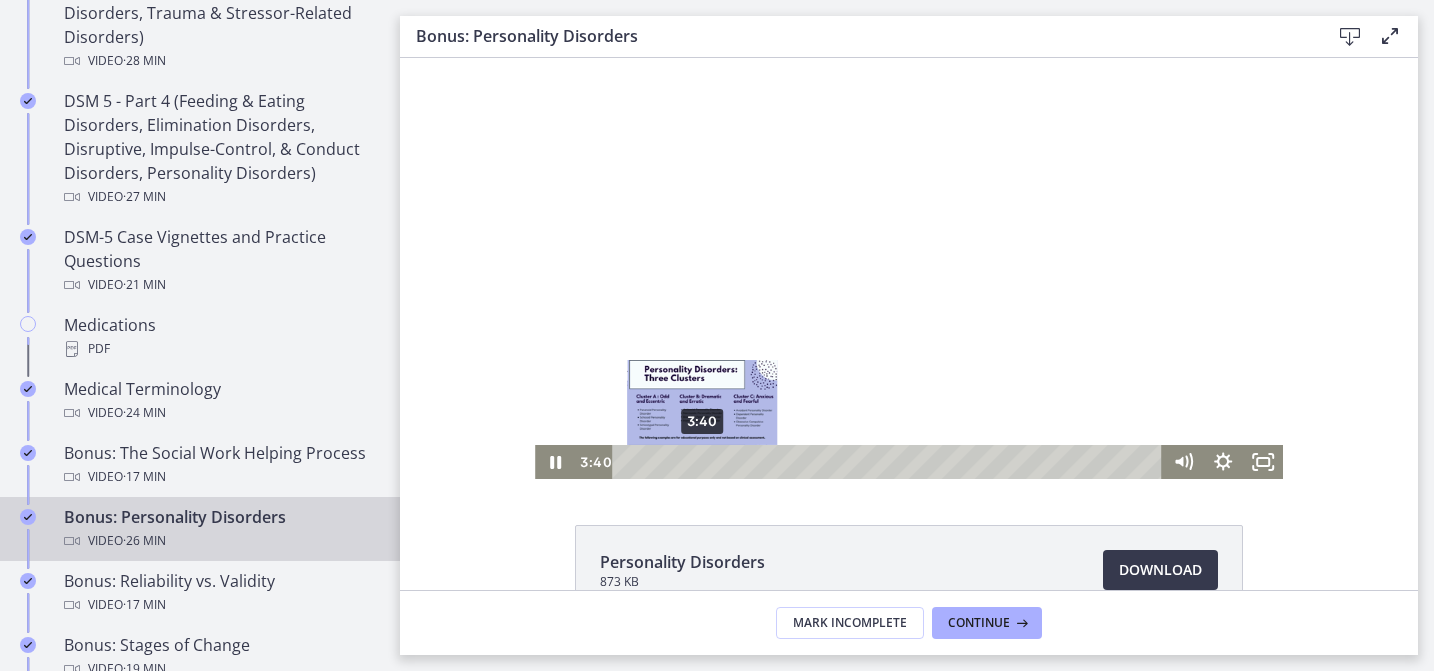 drag, startPoint x: 628, startPoint y: 461, endPoint x: 701, endPoint y: 463, distance: 73.02739 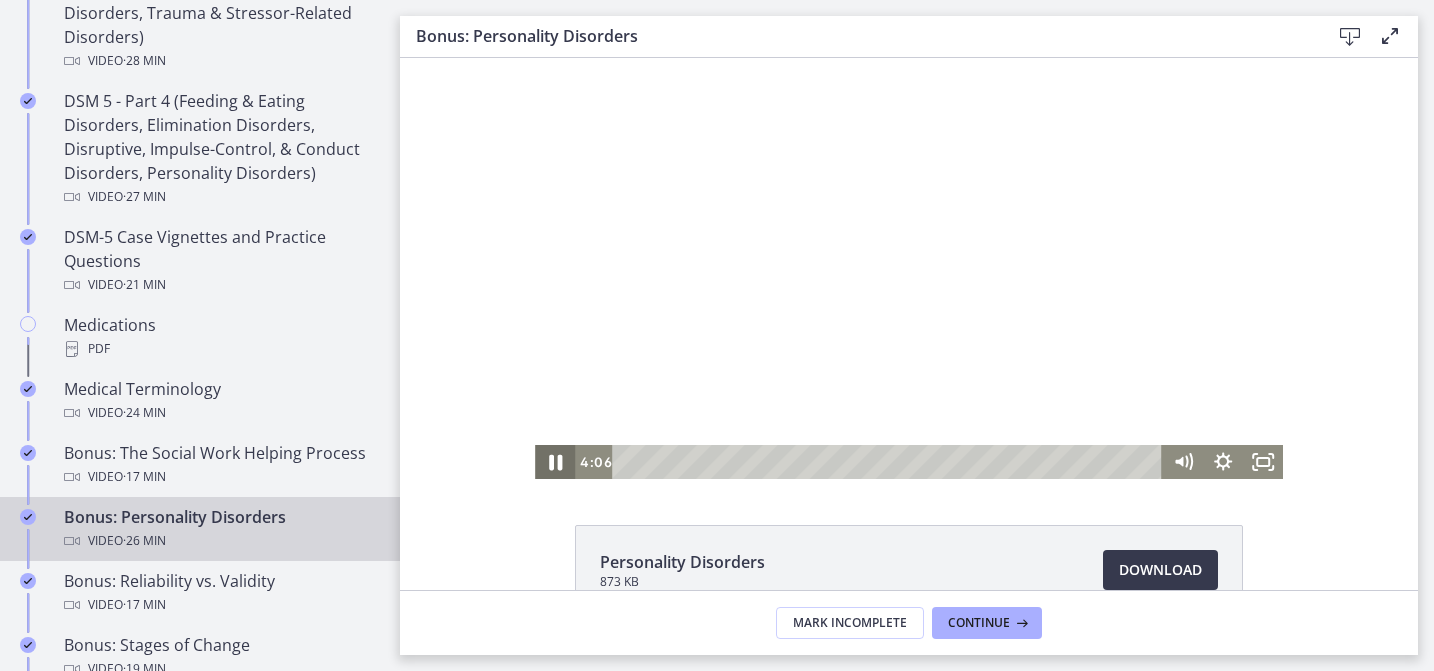 click 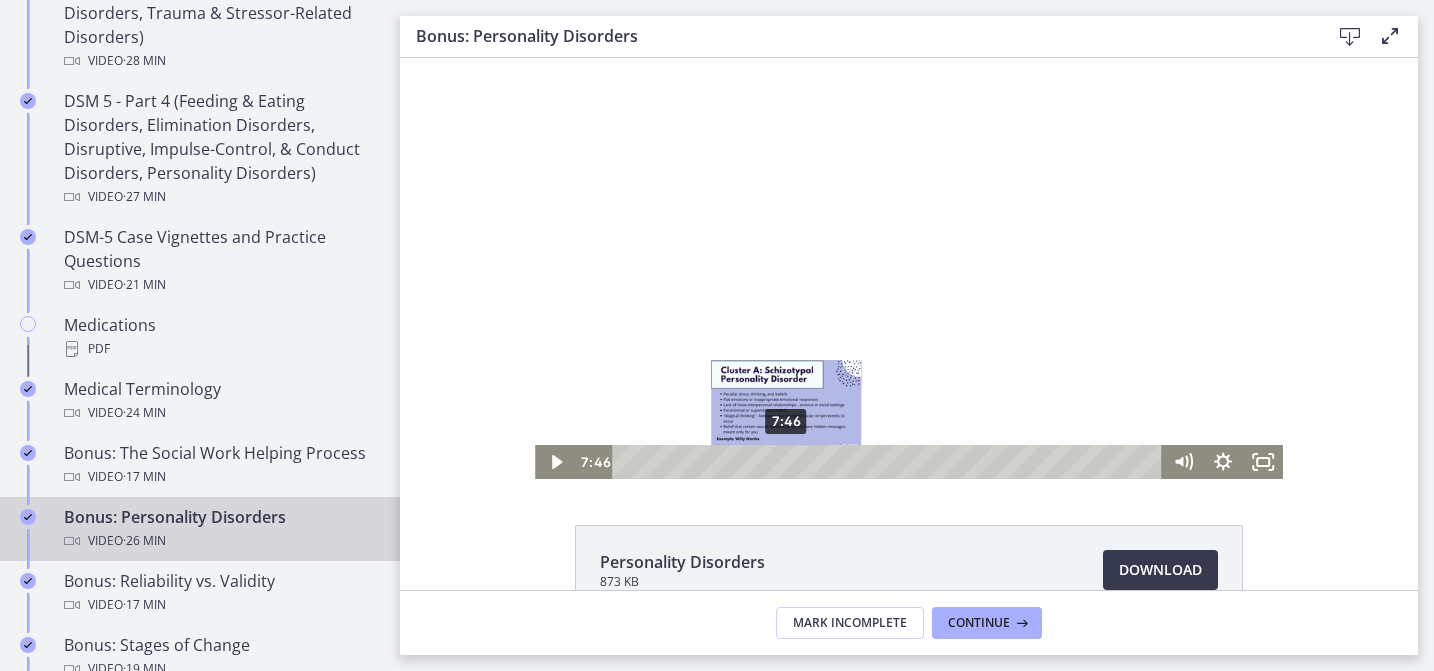 click on "7:46" at bounding box center (891, 462) 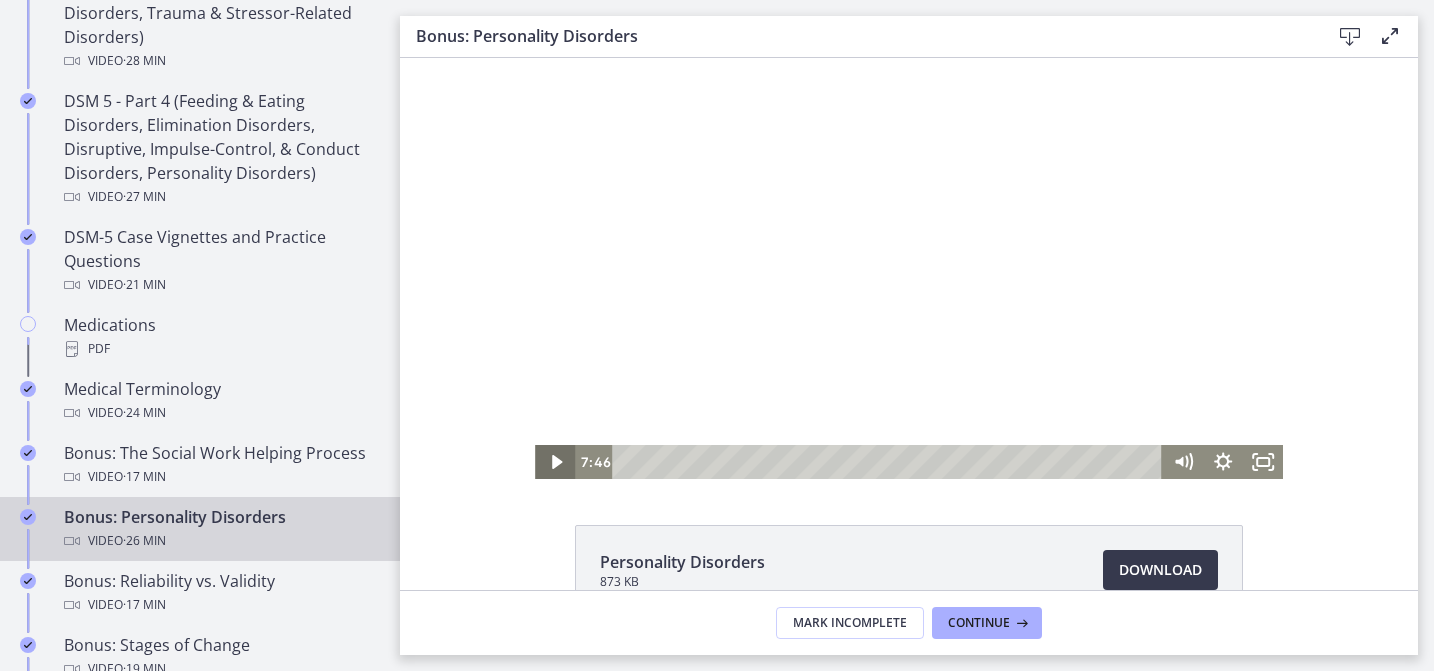 click 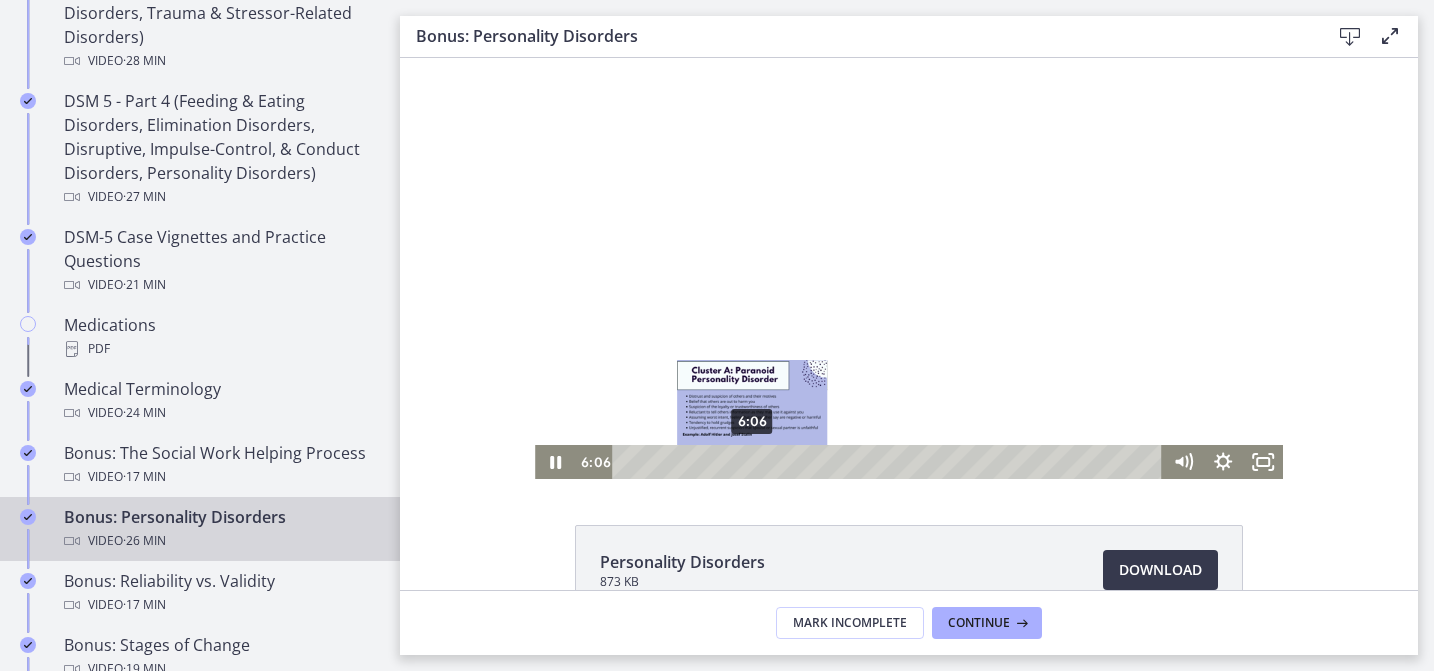 drag, startPoint x: 784, startPoint y: 464, endPoint x: 744, endPoint y: 464, distance: 40 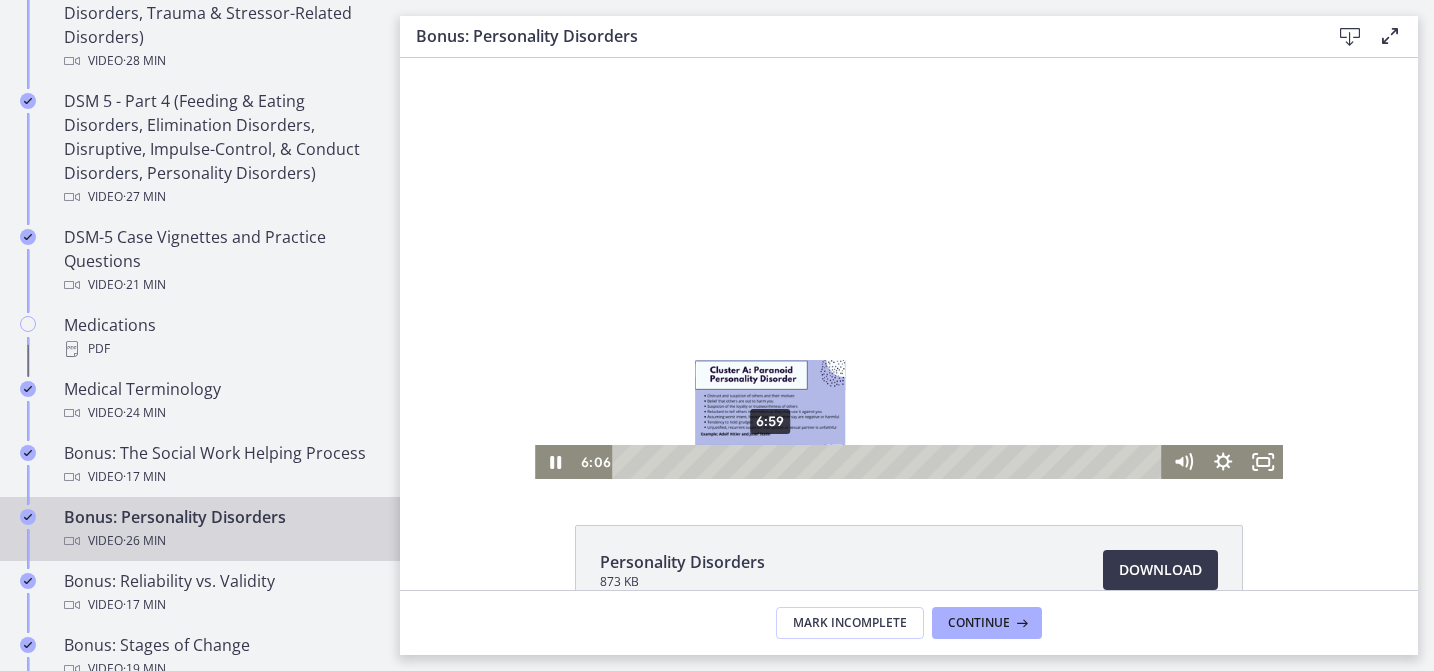 click on "6:59" at bounding box center (891, 462) 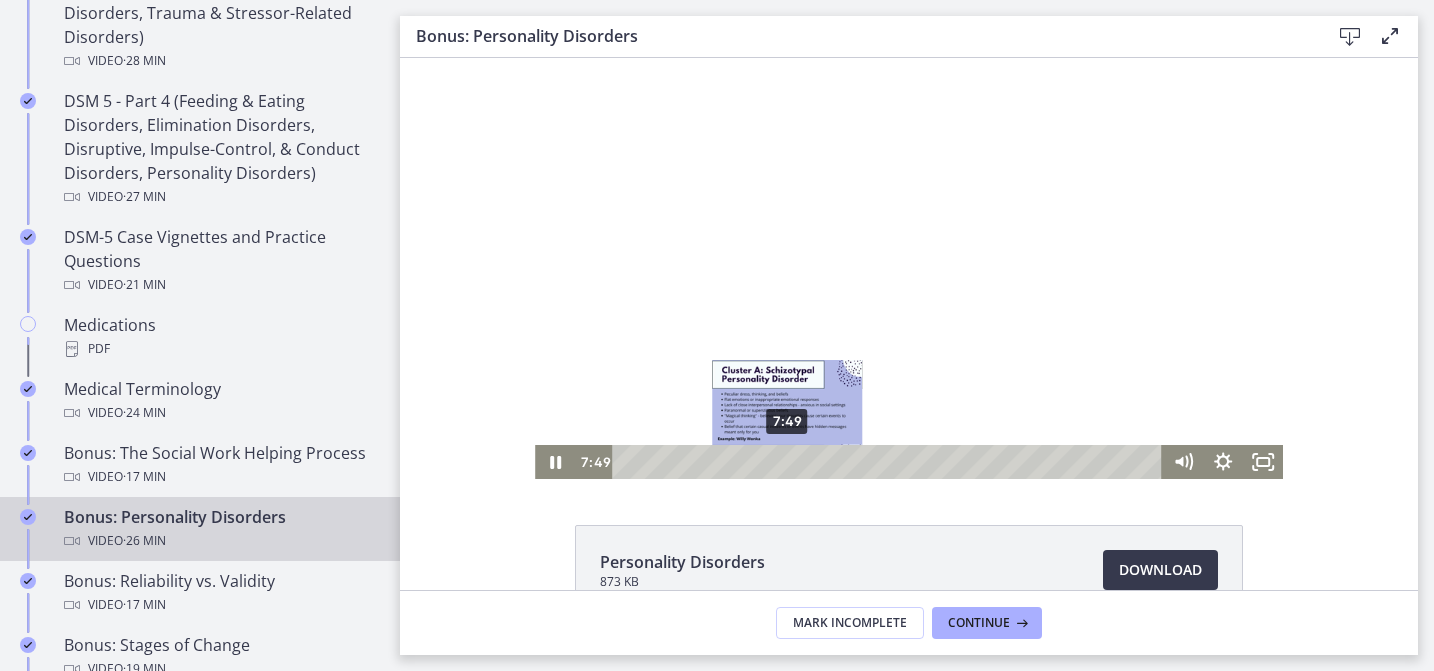 click on "7:49" at bounding box center (891, 462) 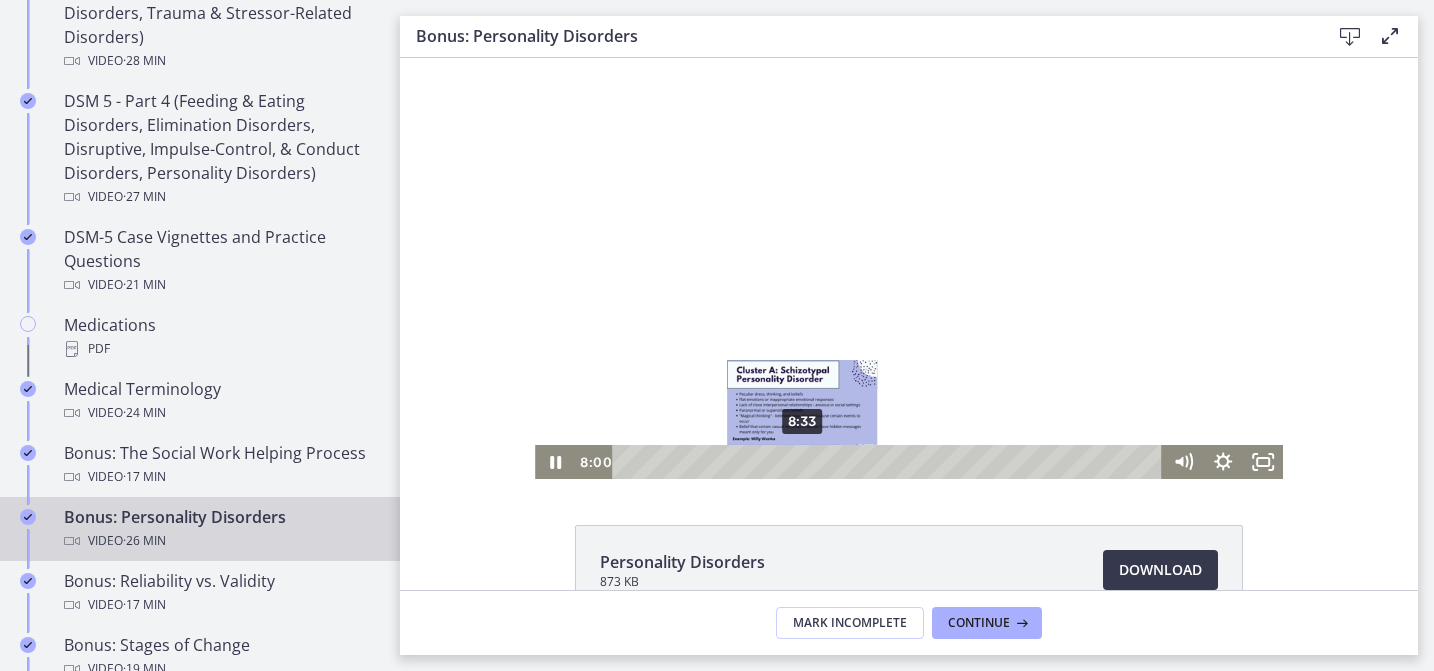click on "8:33" at bounding box center (891, 462) 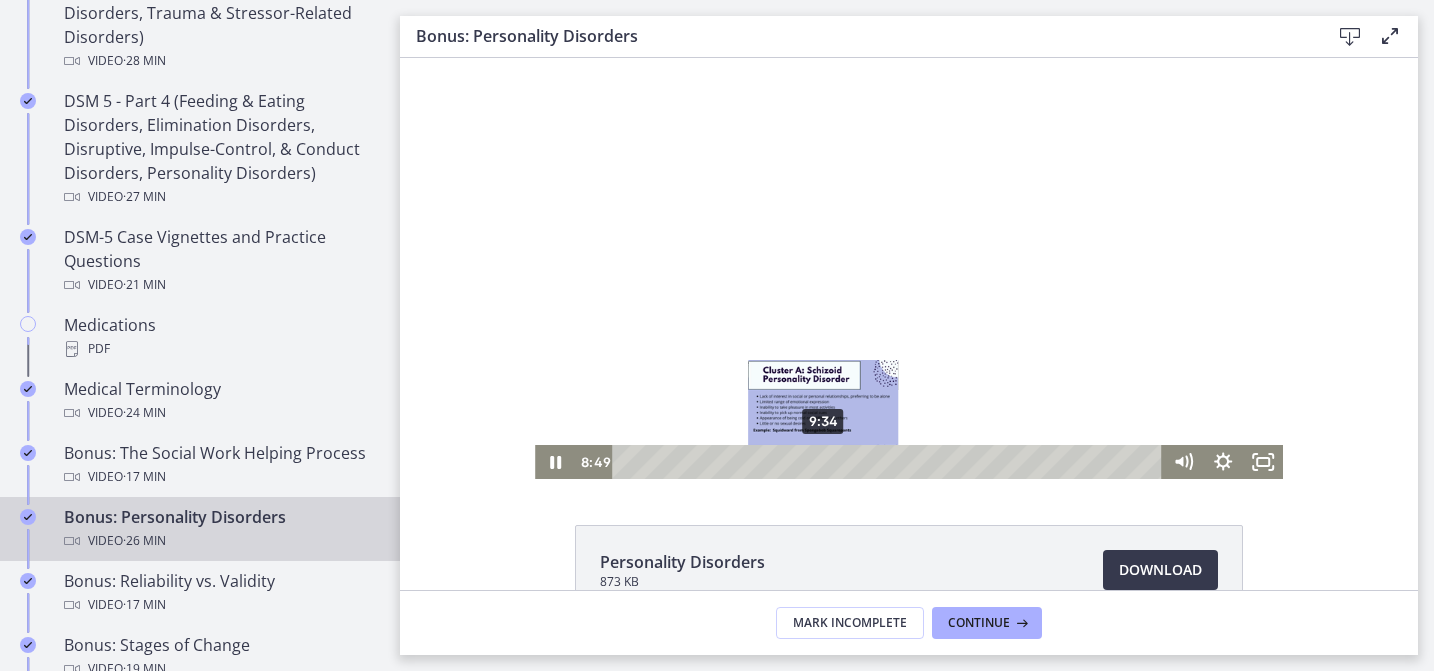 click on "9:34" at bounding box center (891, 462) 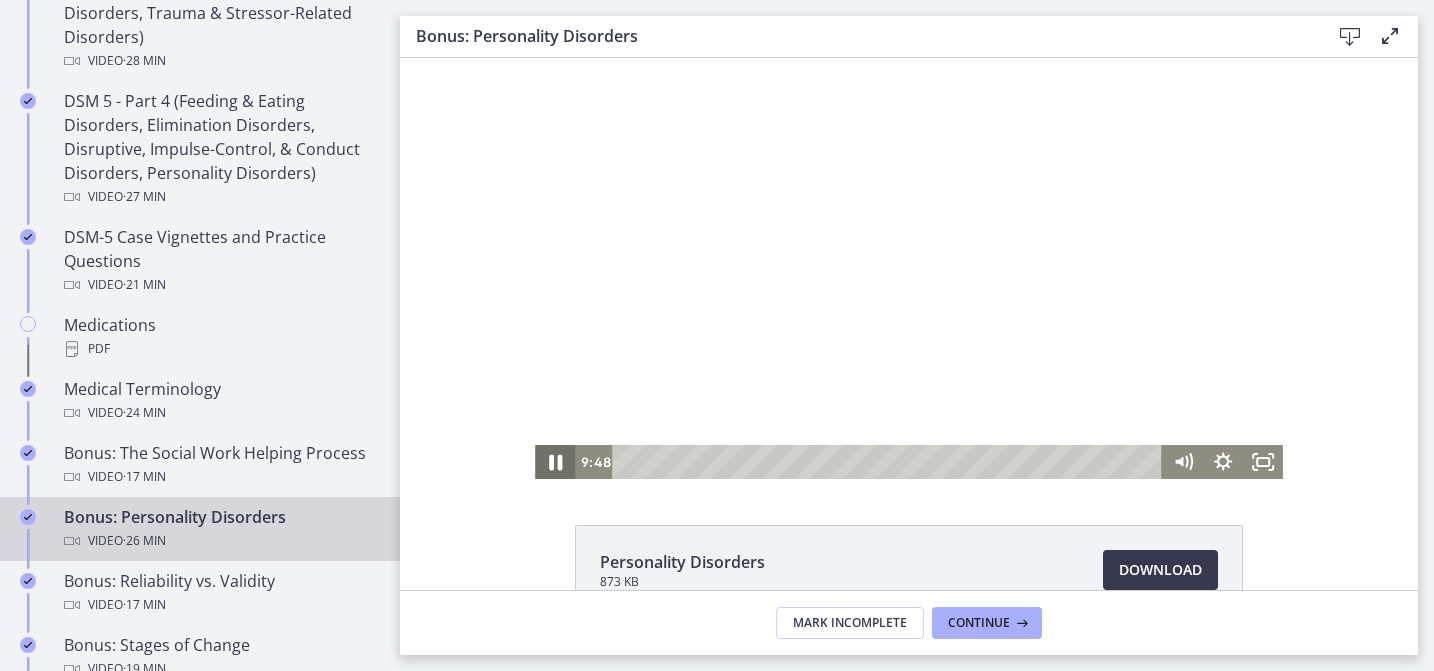click 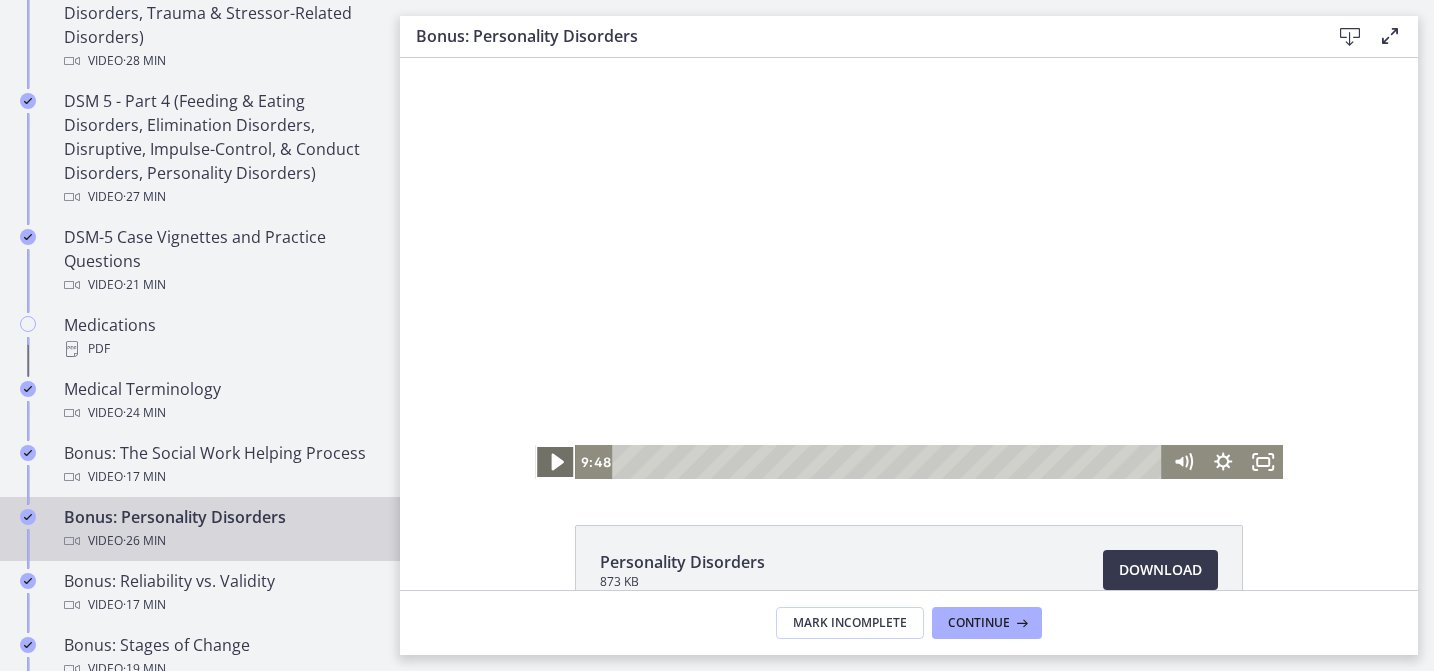click 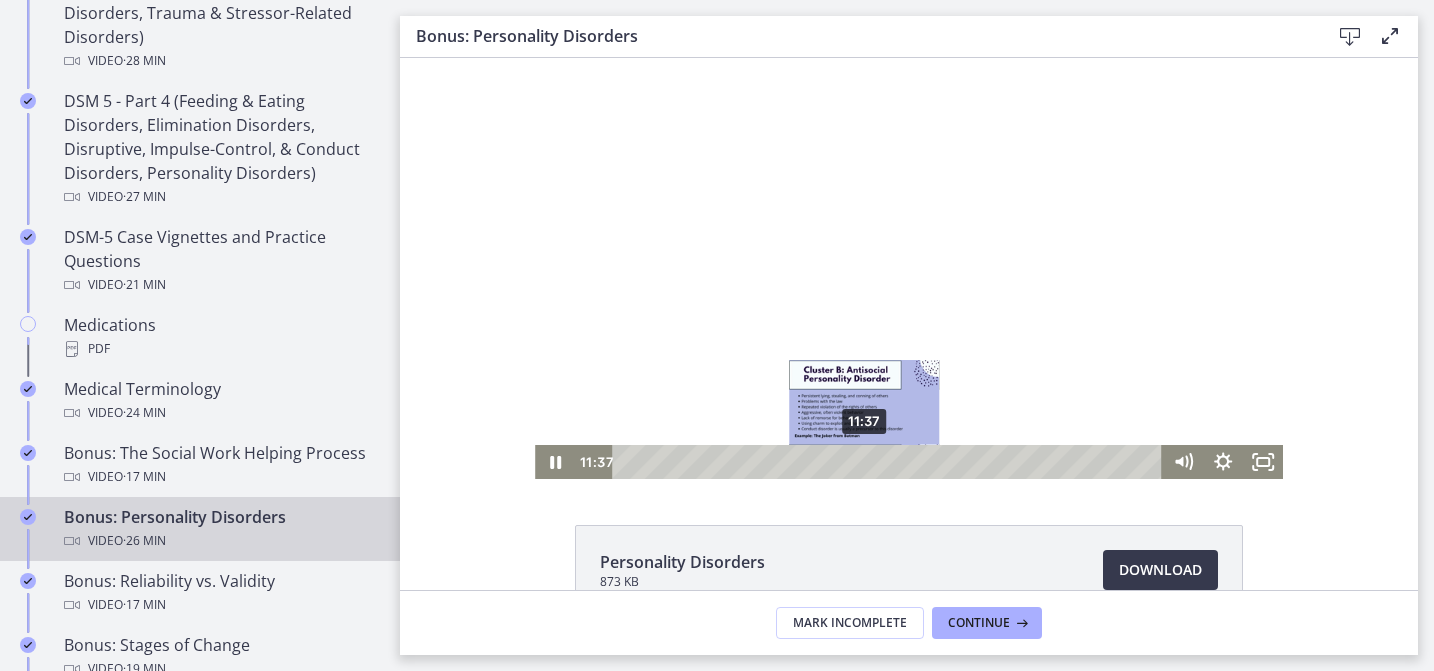 drag, startPoint x: 825, startPoint y: 460, endPoint x: 858, endPoint y: 460, distance: 33 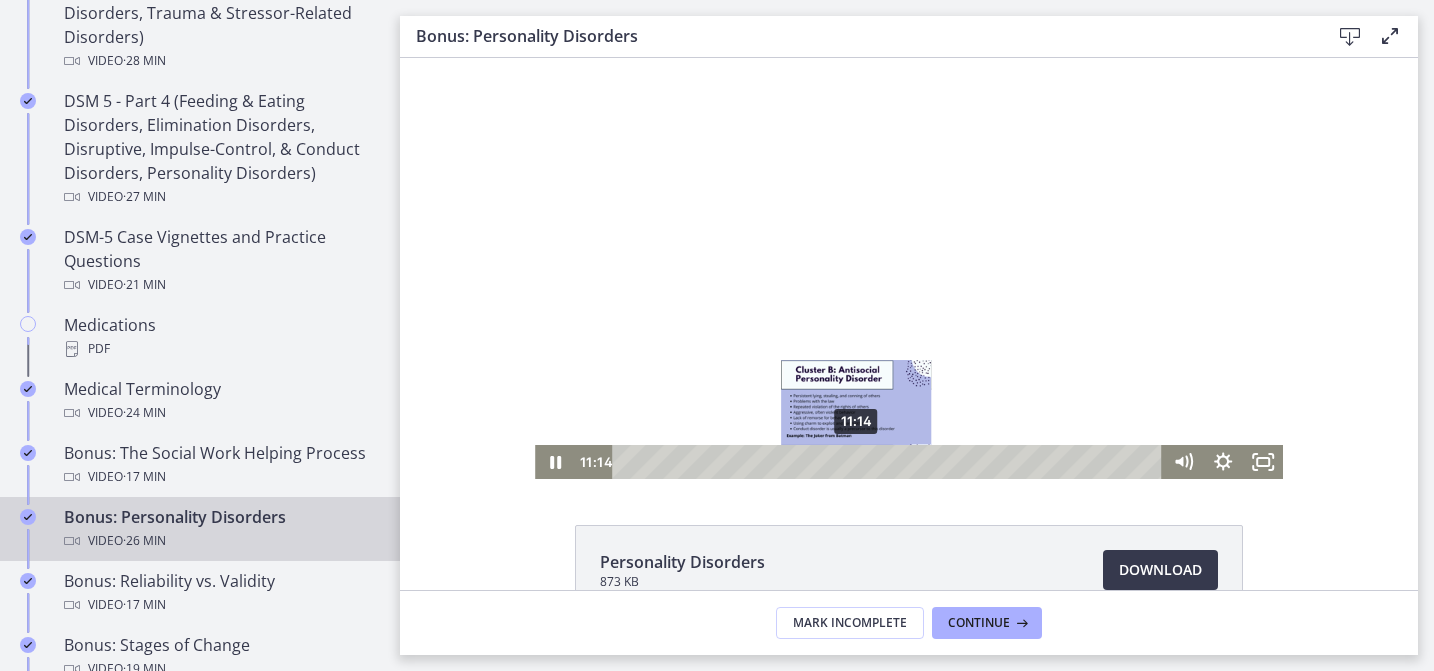 drag, startPoint x: 859, startPoint y: 461, endPoint x: 846, endPoint y: 461, distance: 13 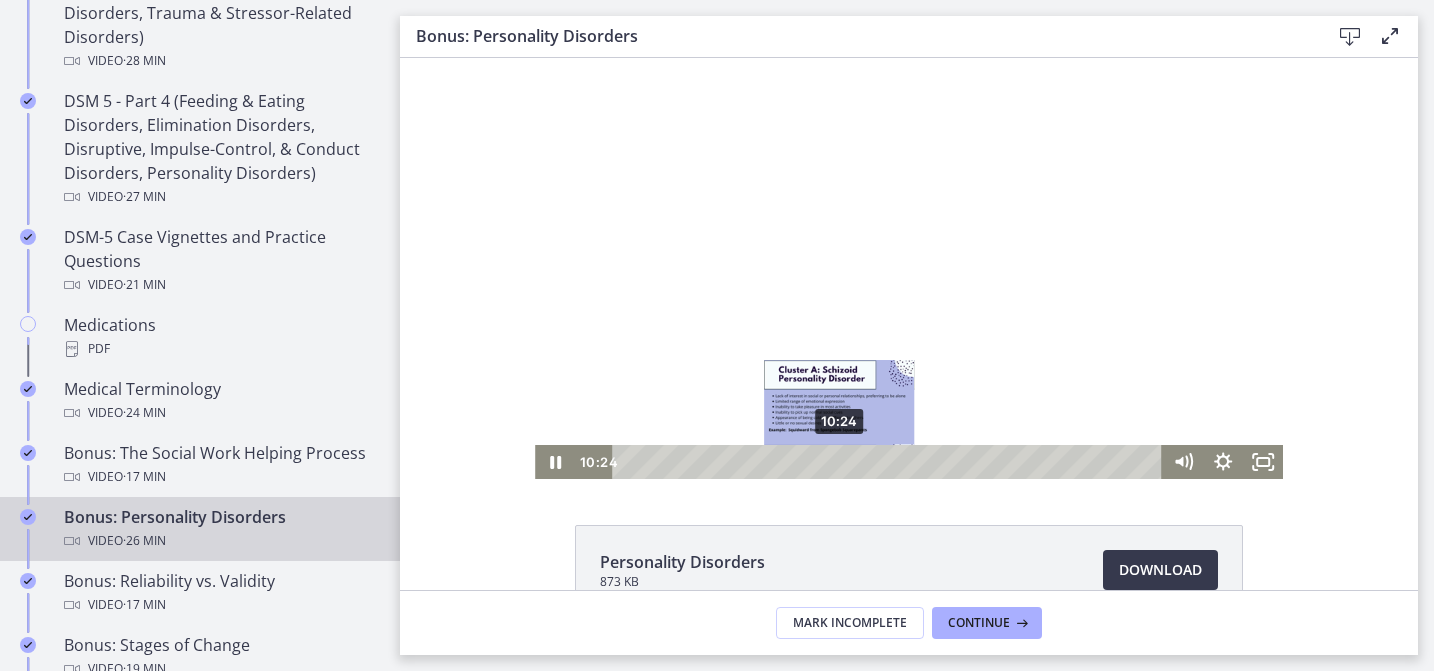 drag, startPoint x: 846, startPoint y: 461, endPoint x: 833, endPoint y: 460, distance: 13.038404 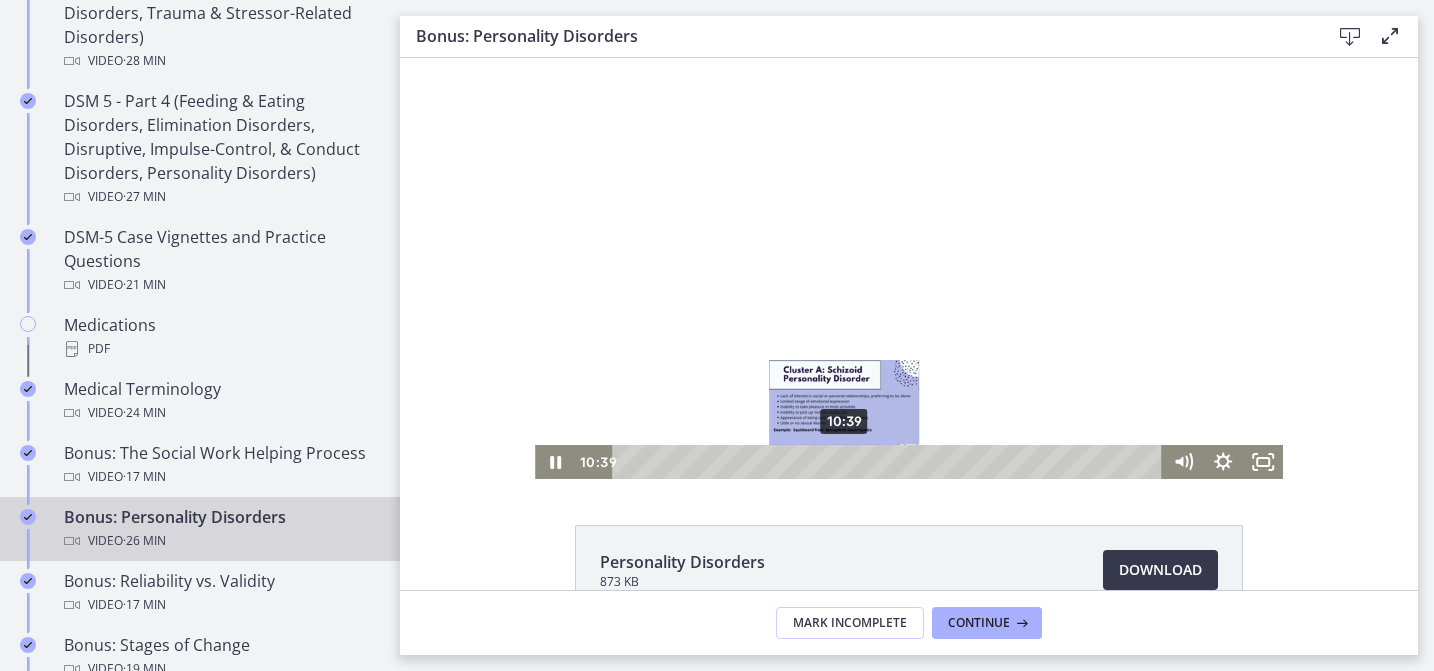 click on "10:39" at bounding box center [891, 462] 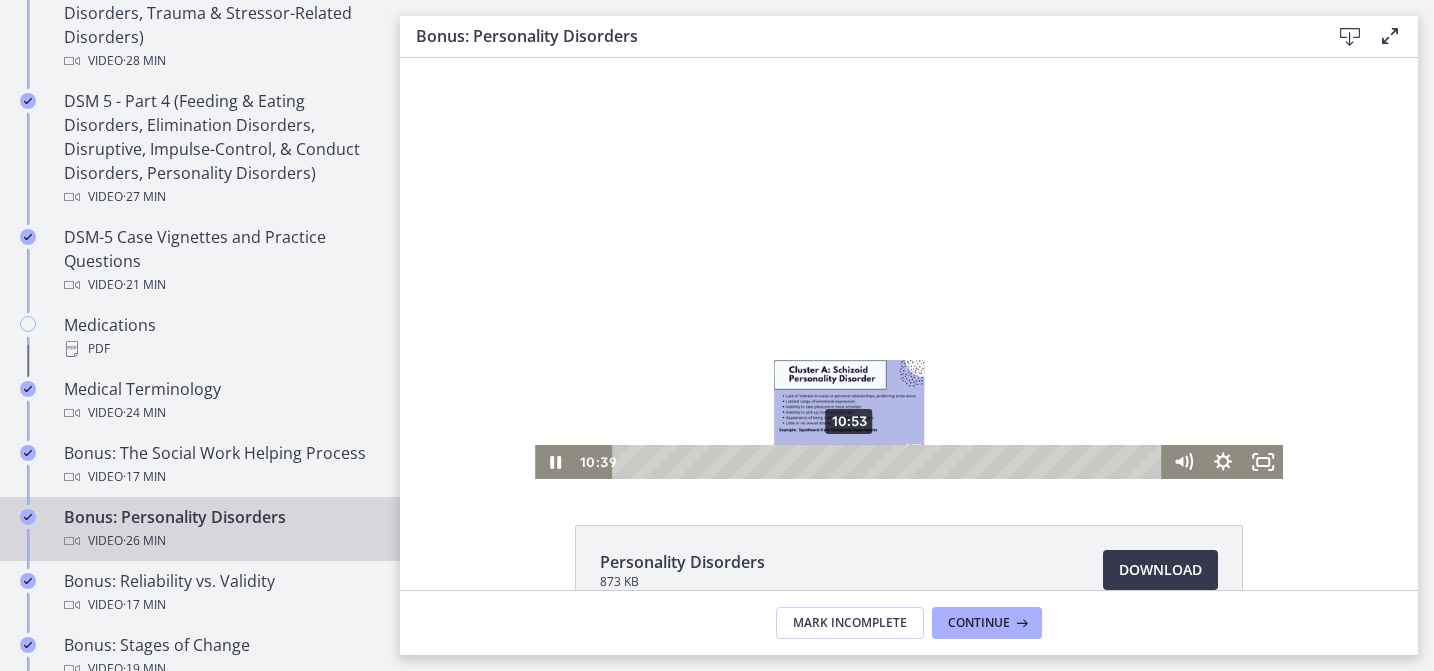 click on "10:53" at bounding box center (891, 462) 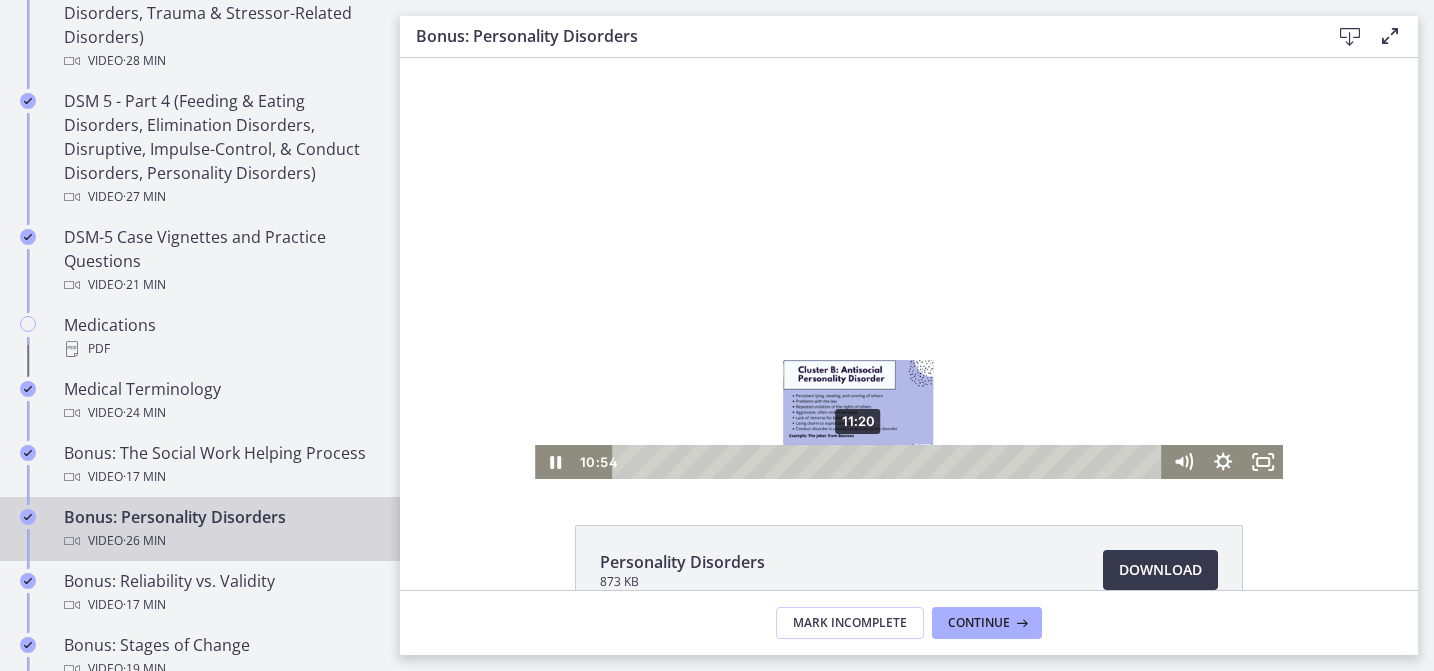 click on "11:20" at bounding box center [891, 462] 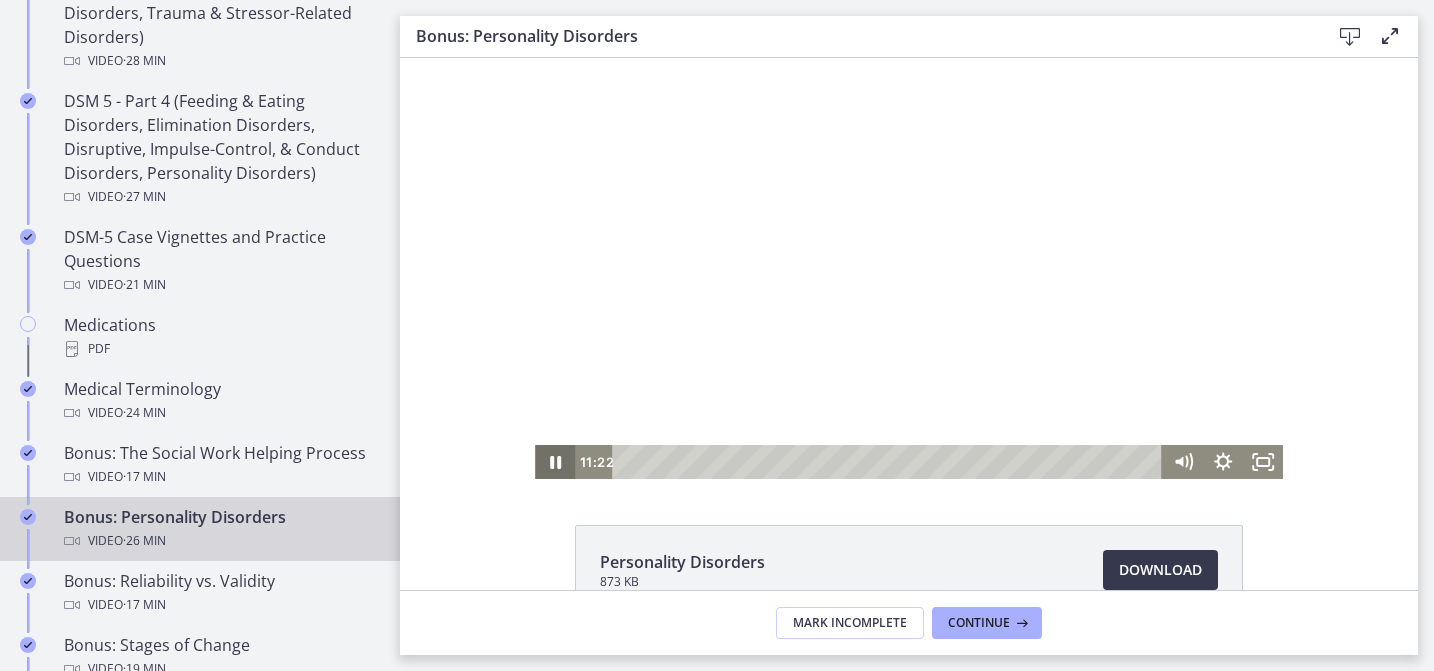 click 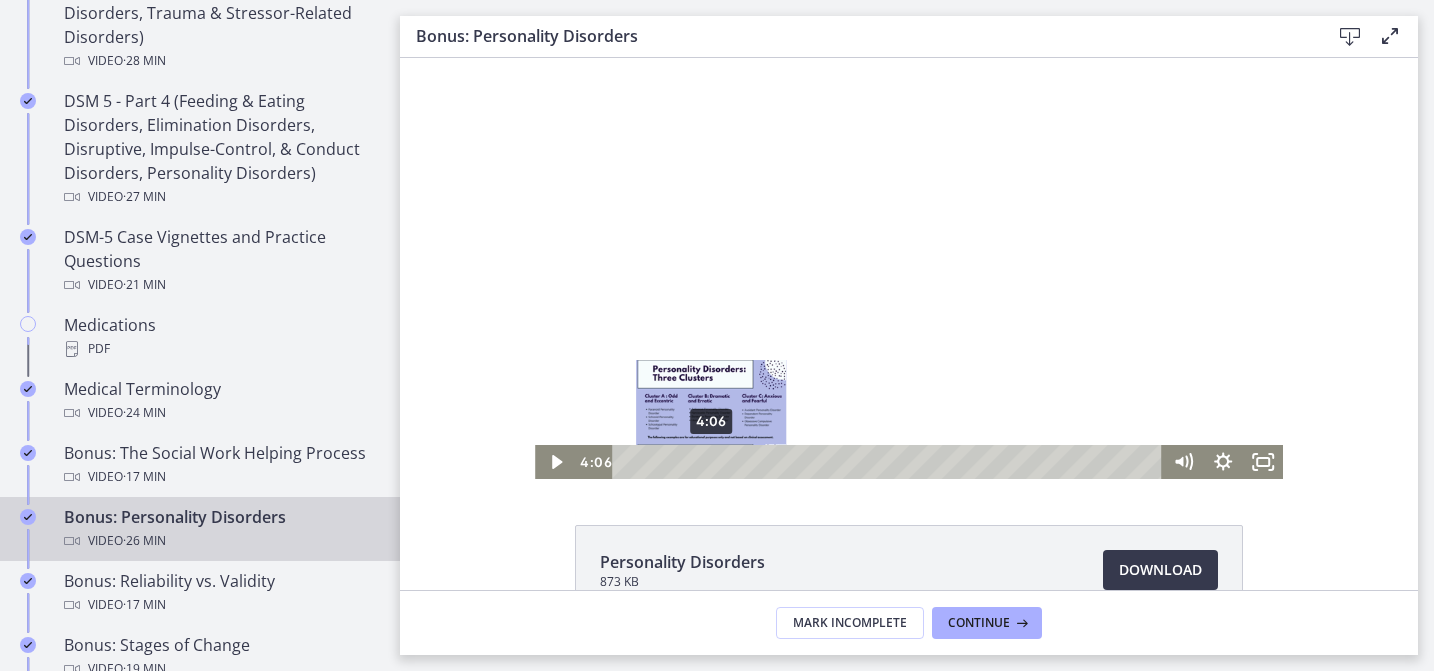 drag, startPoint x: 854, startPoint y: 463, endPoint x: 704, endPoint y: 461, distance: 150.01334 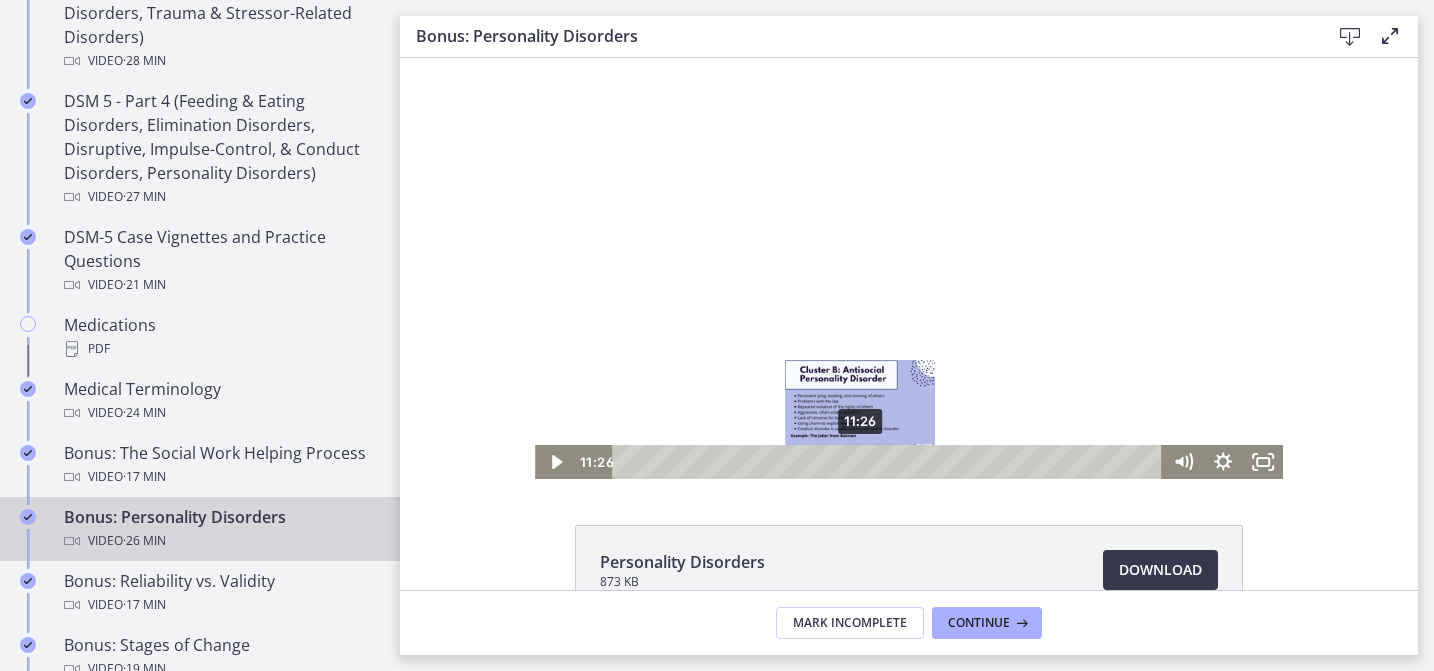 drag, startPoint x: 707, startPoint y: 460, endPoint x: 854, endPoint y: 464, distance: 147.05441 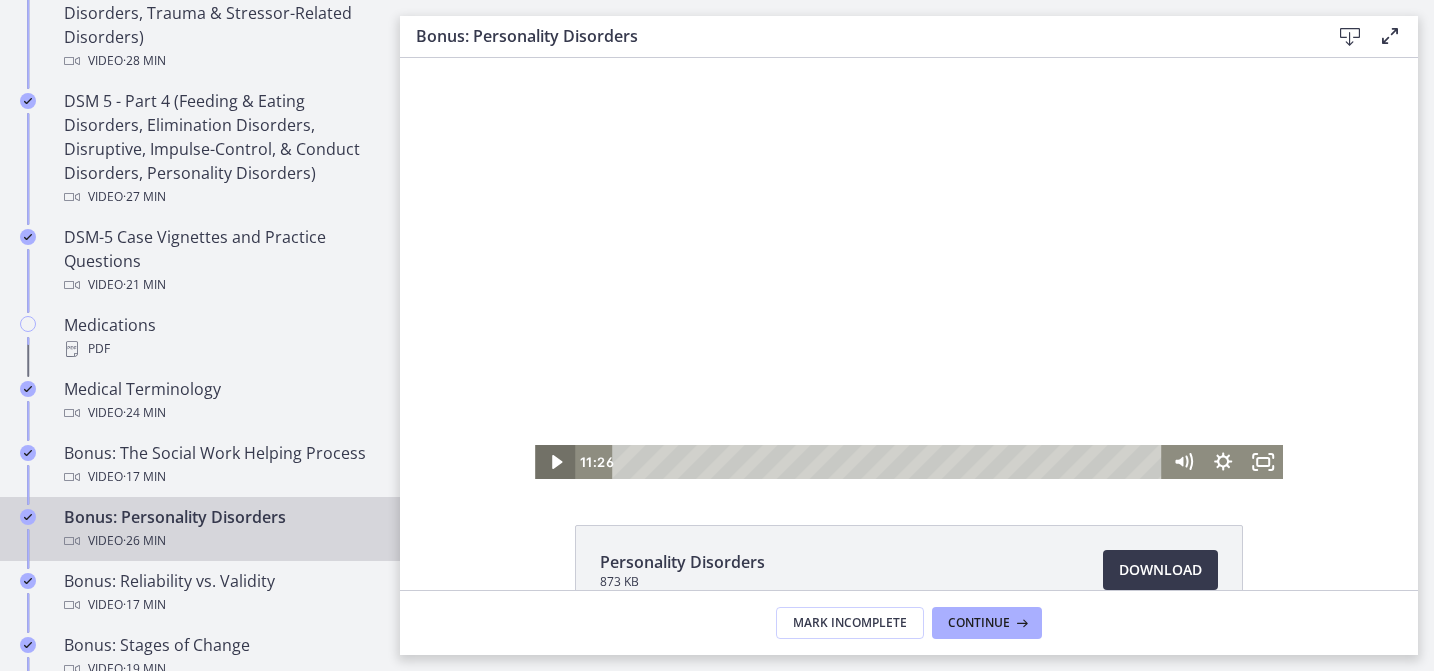 click 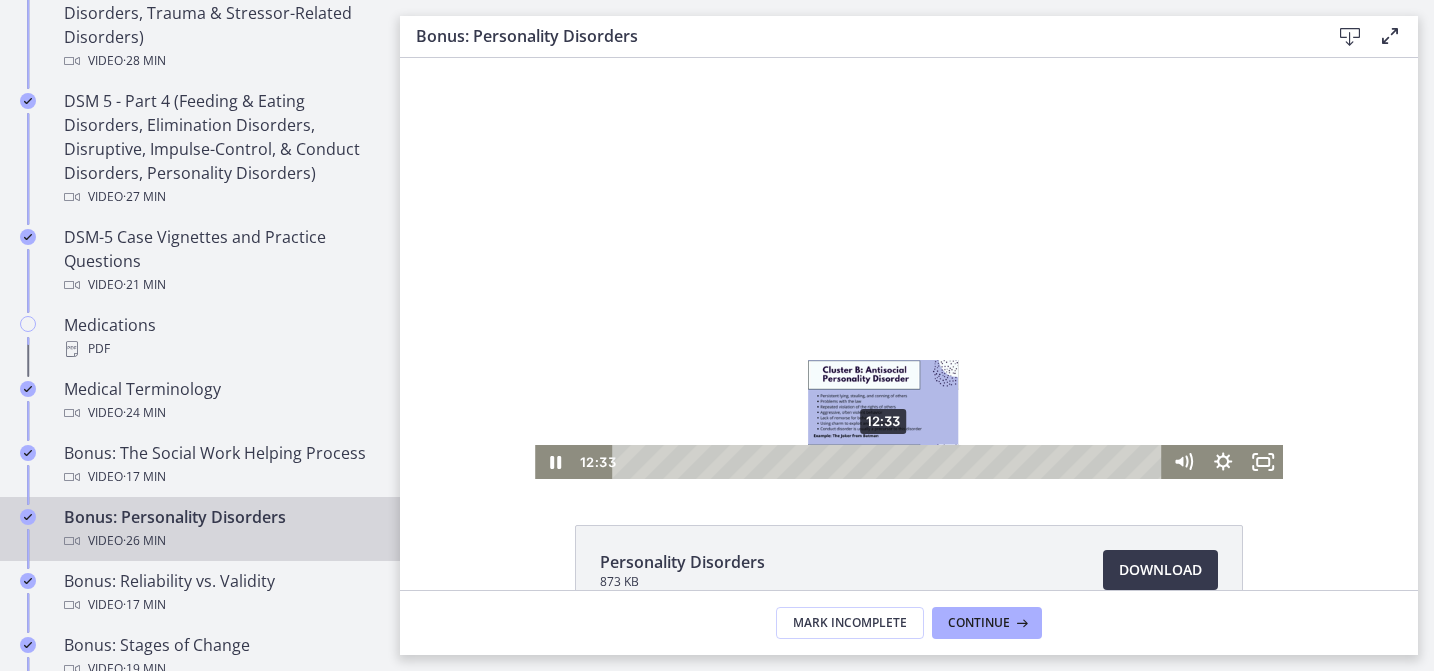 click on "12:33" at bounding box center (891, 462) 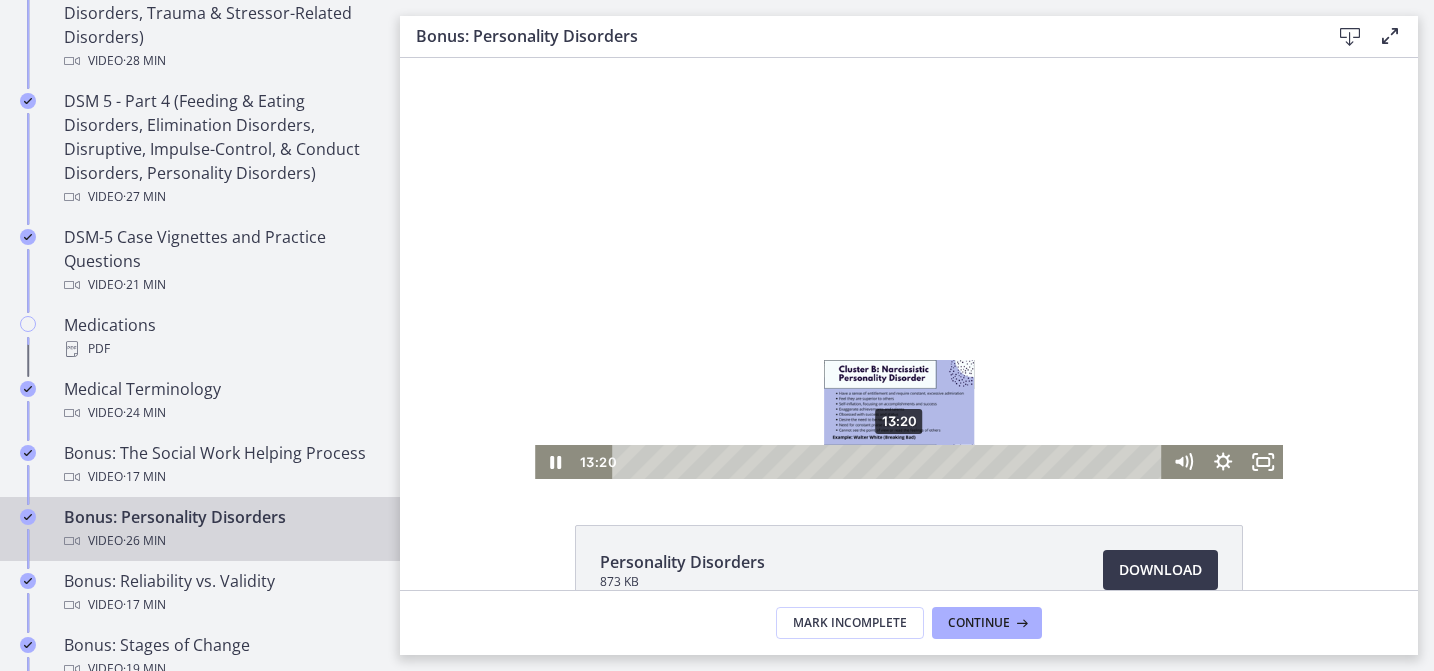 click on "13:20" at bounding box center [891, 462] 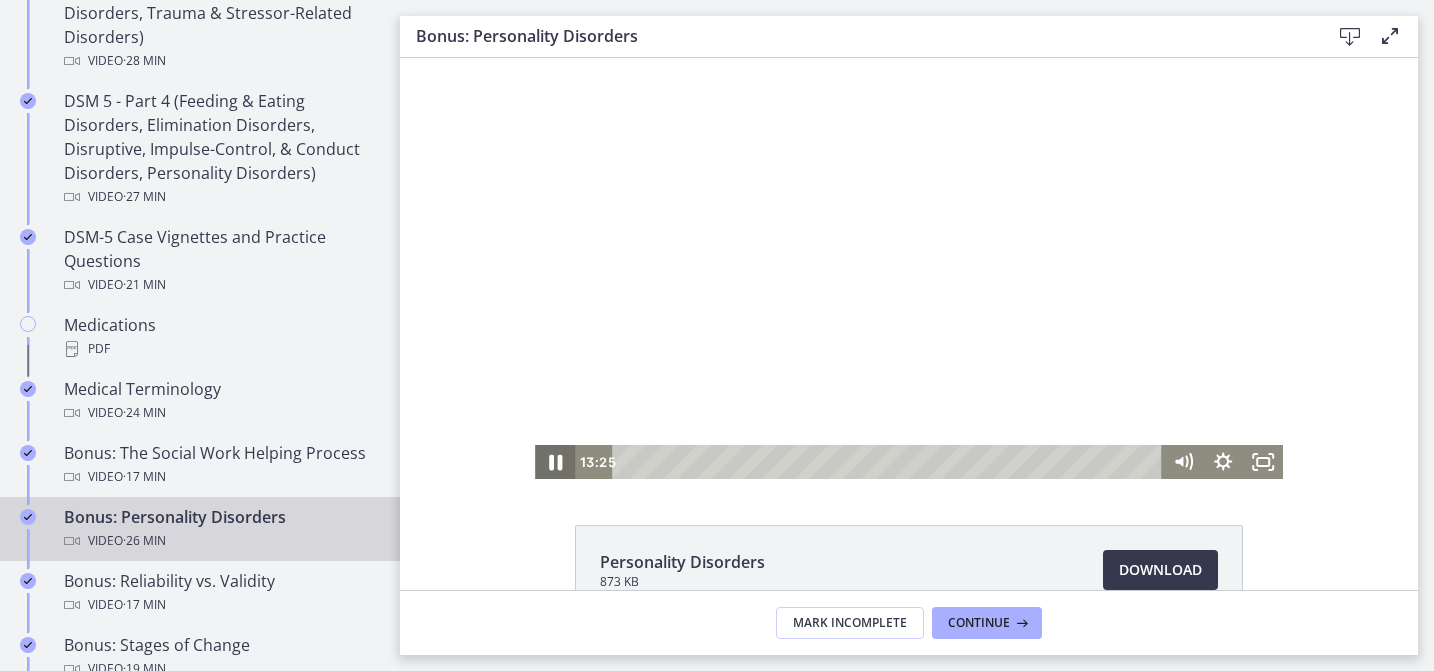 click 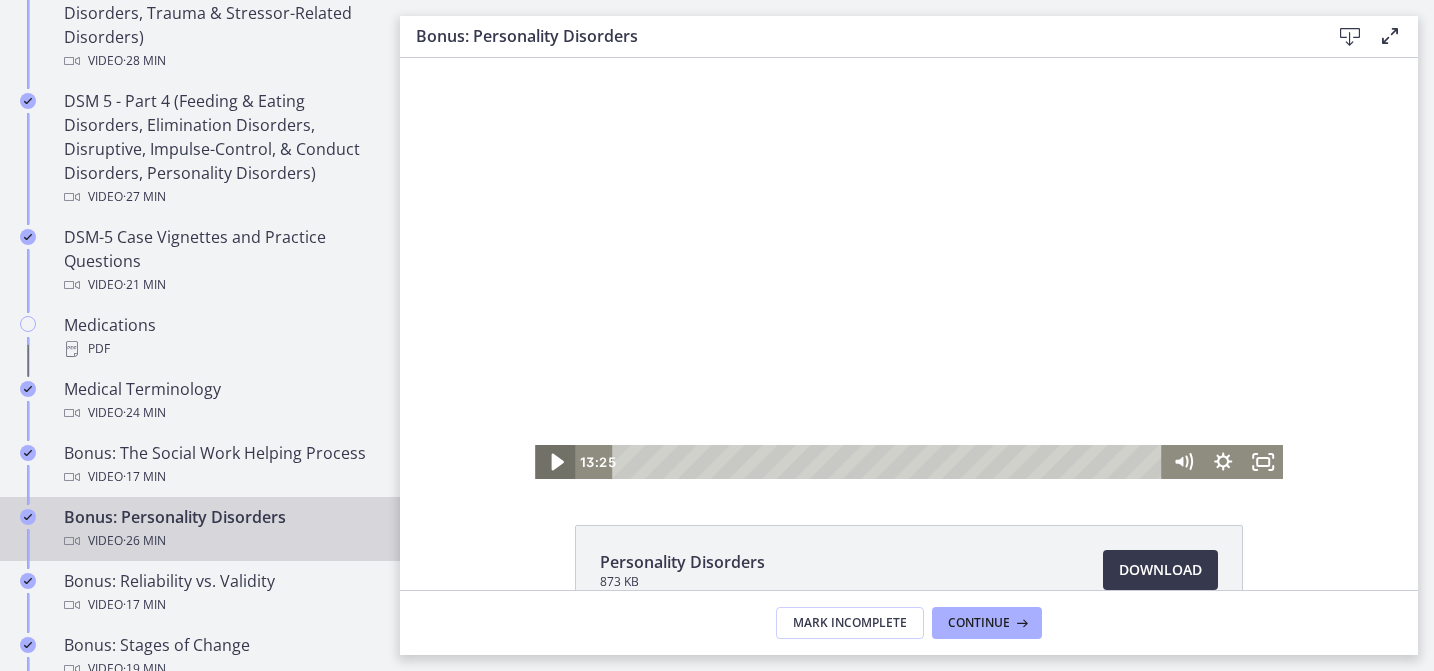click 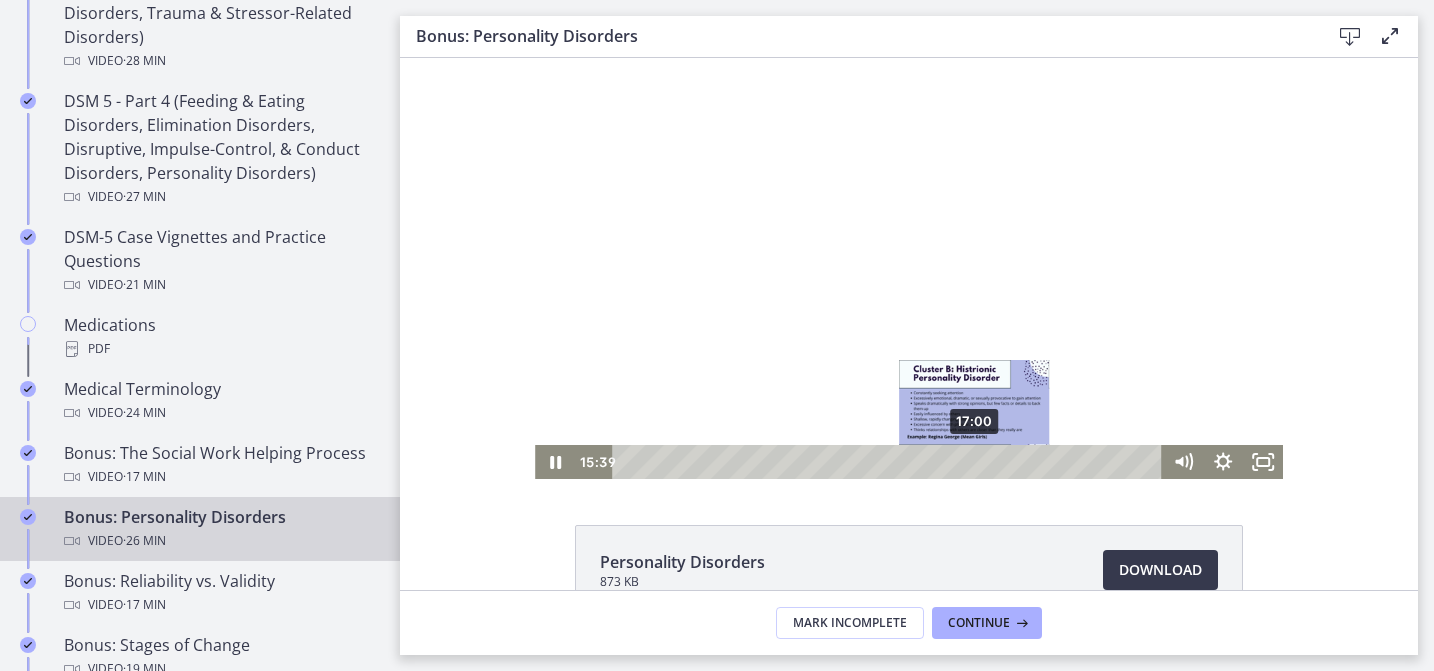 click on "17:00" at bounding box center (891, 462) 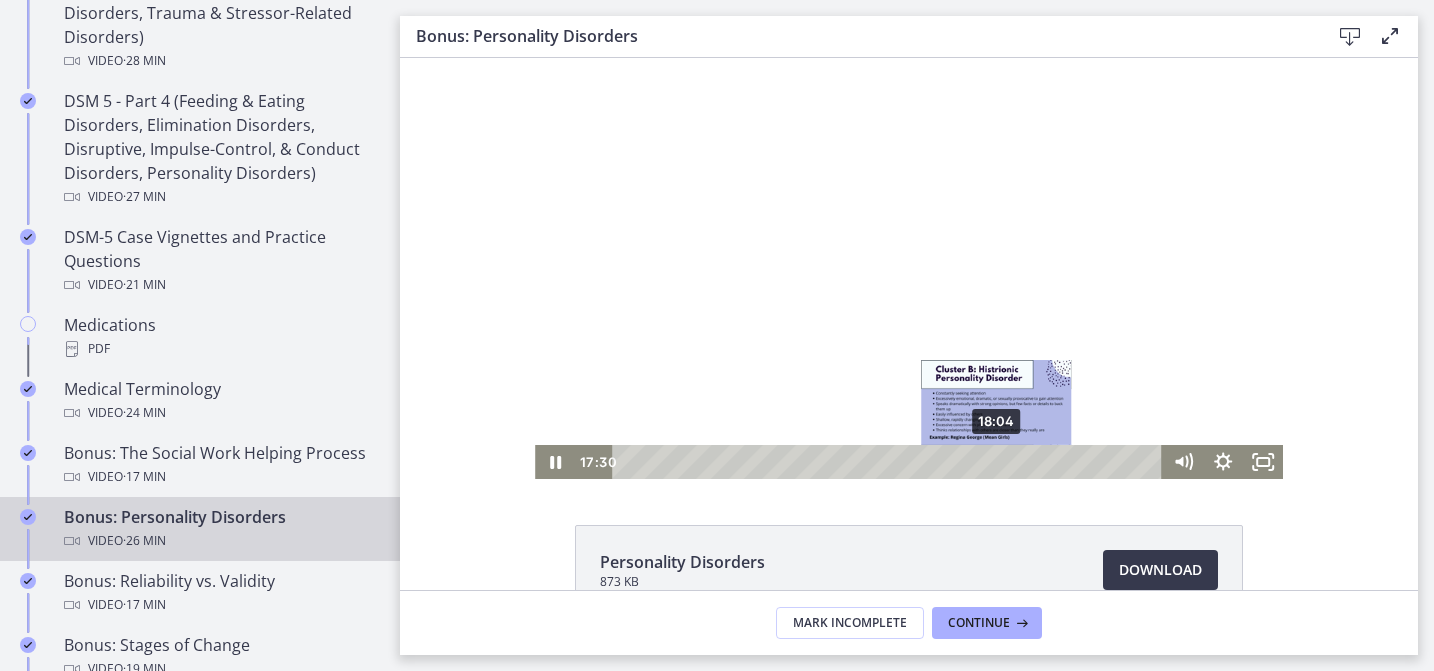 click on "18:04" at bounding box center [891, 462] 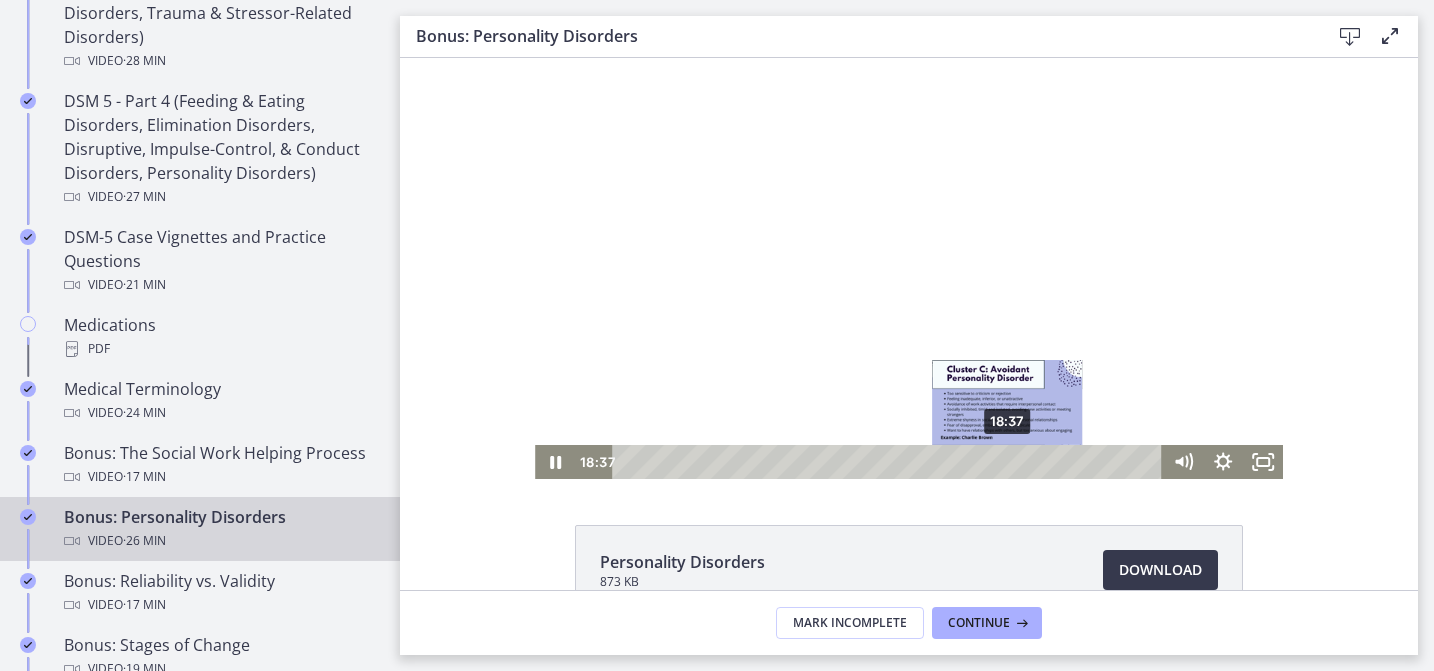 click on "18:37" at bounding box center [891, 462] 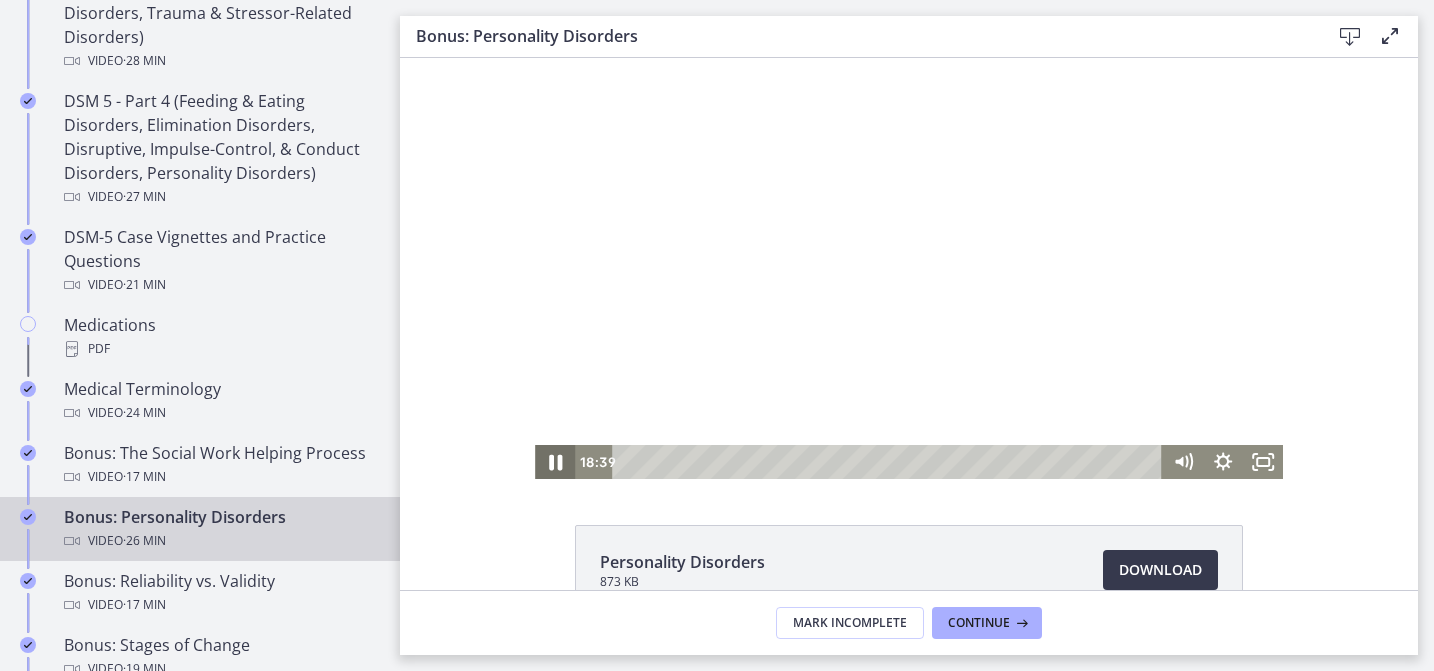 click 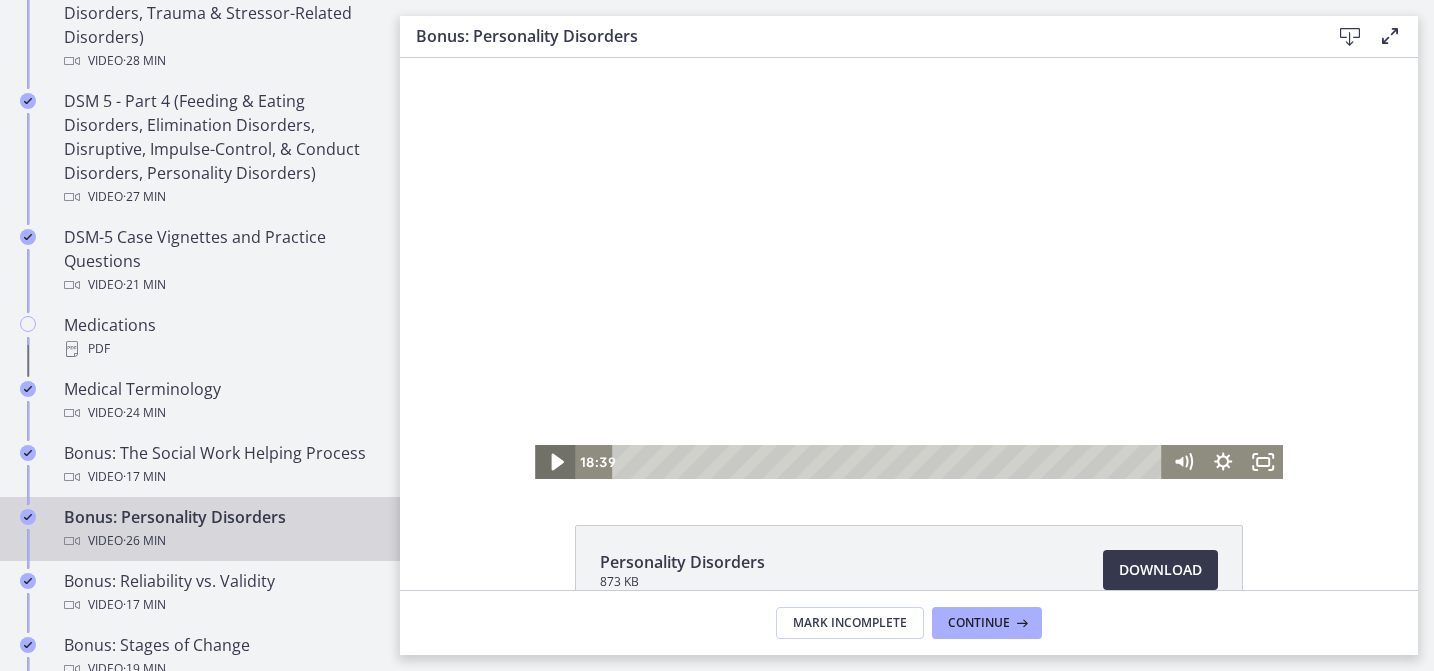 click 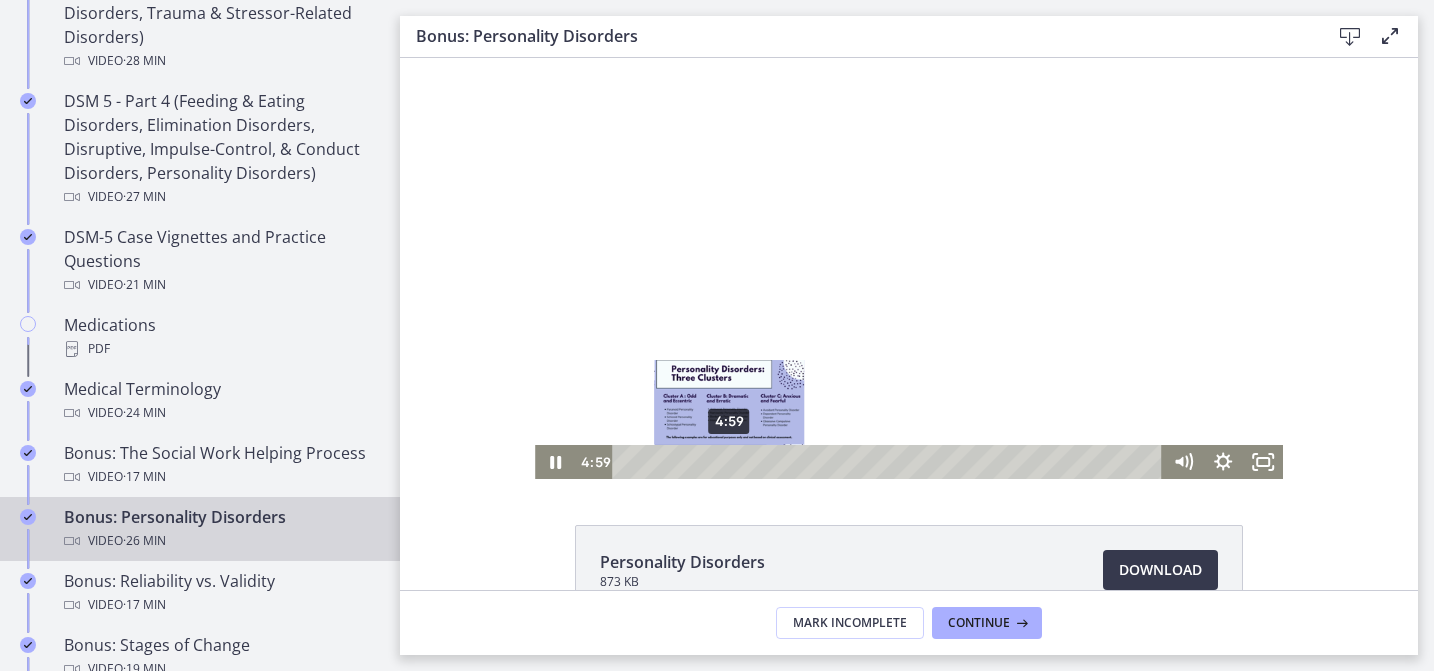 click on "4:59" at bounding box center [891, 462] 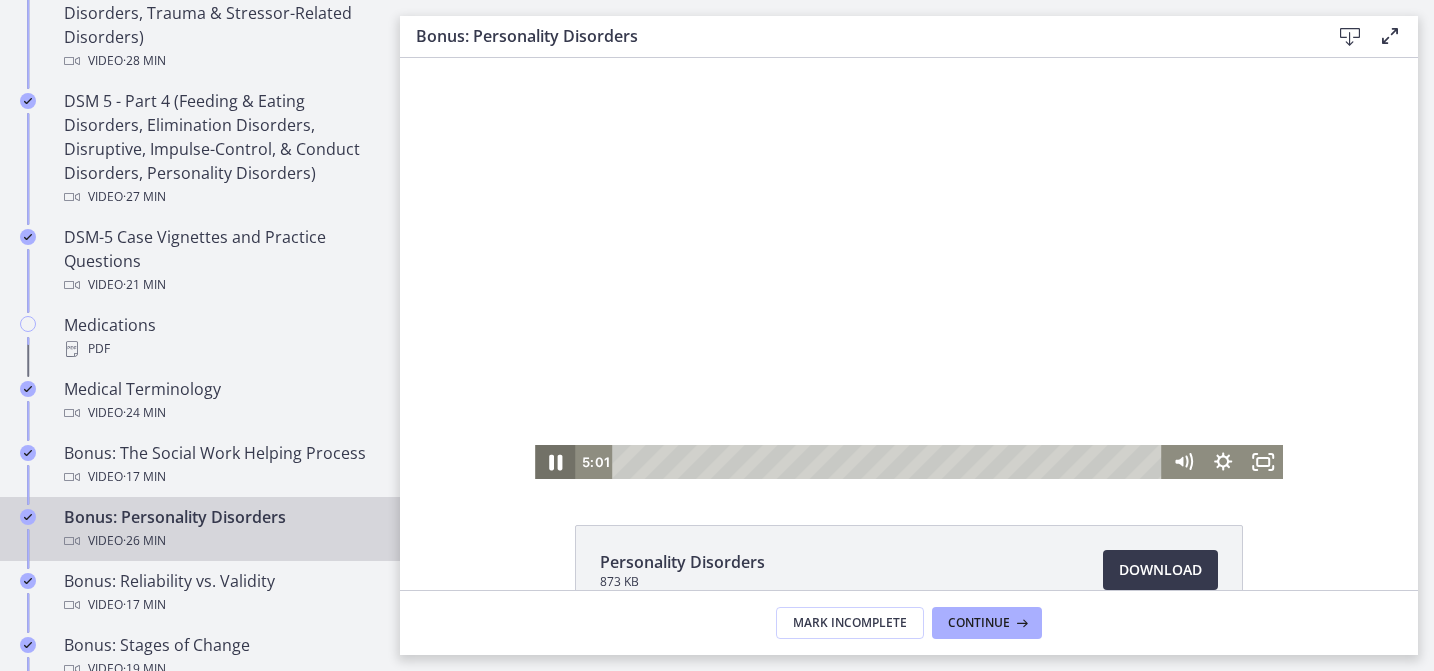 click 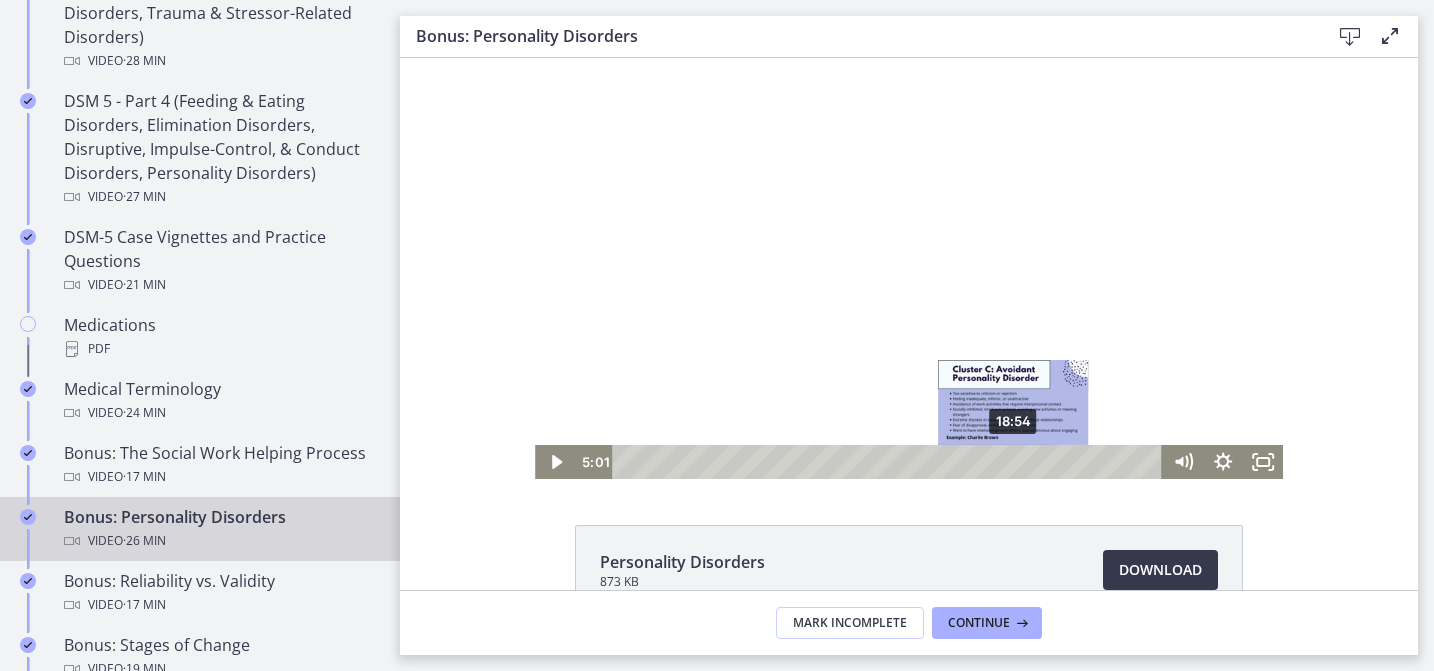 click on "18:54" at bounding box center [891, 462] 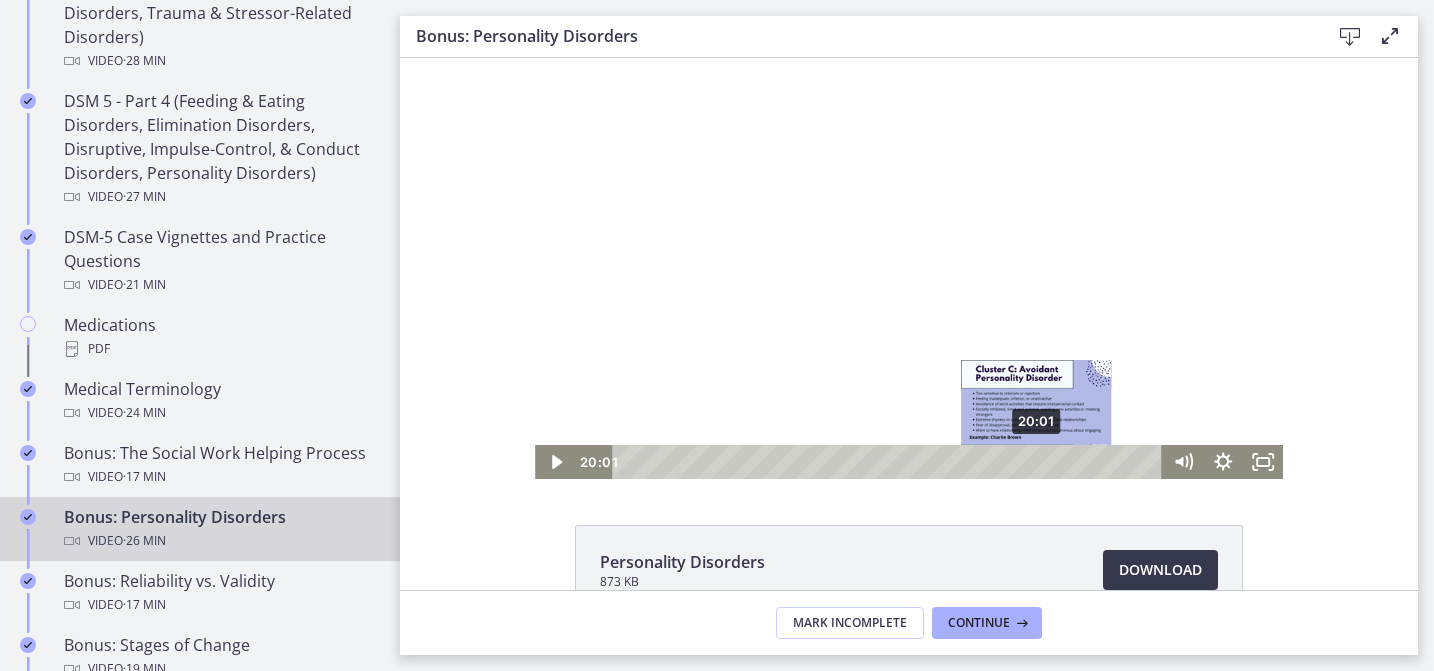 click on "20:01" at bounding box center [891, 462] 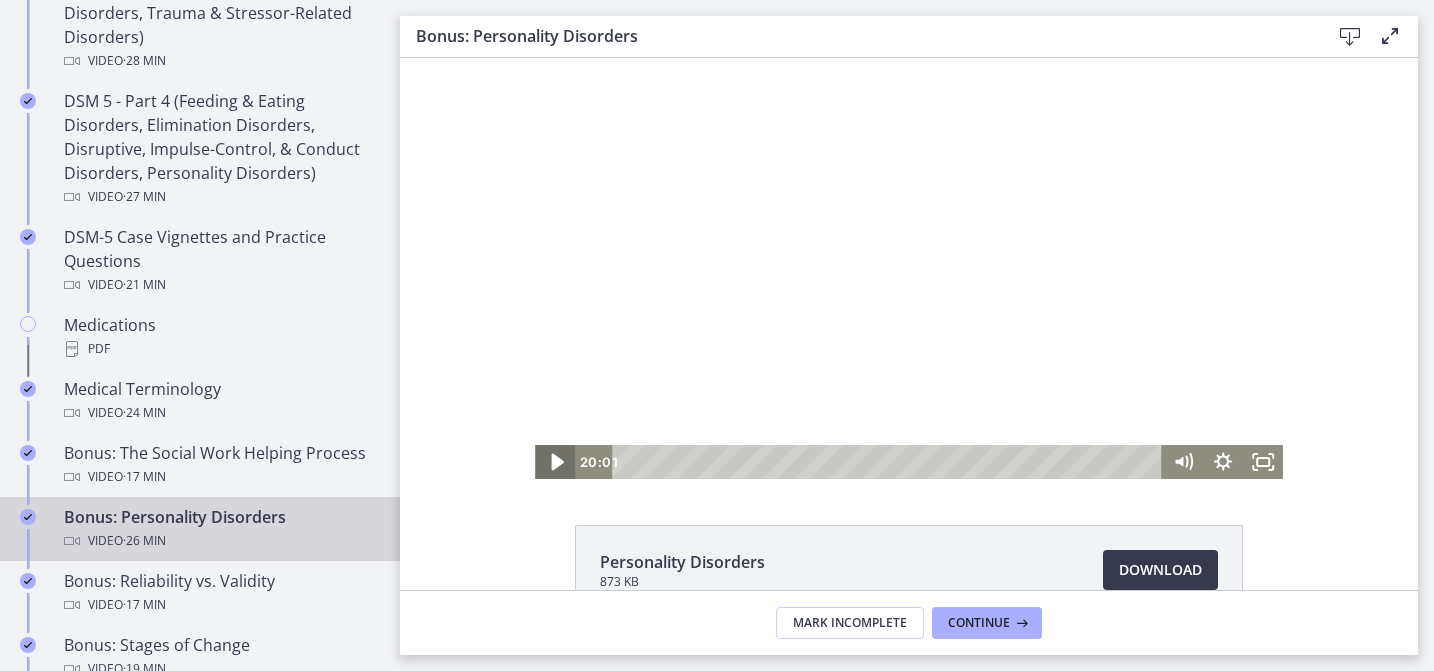 click 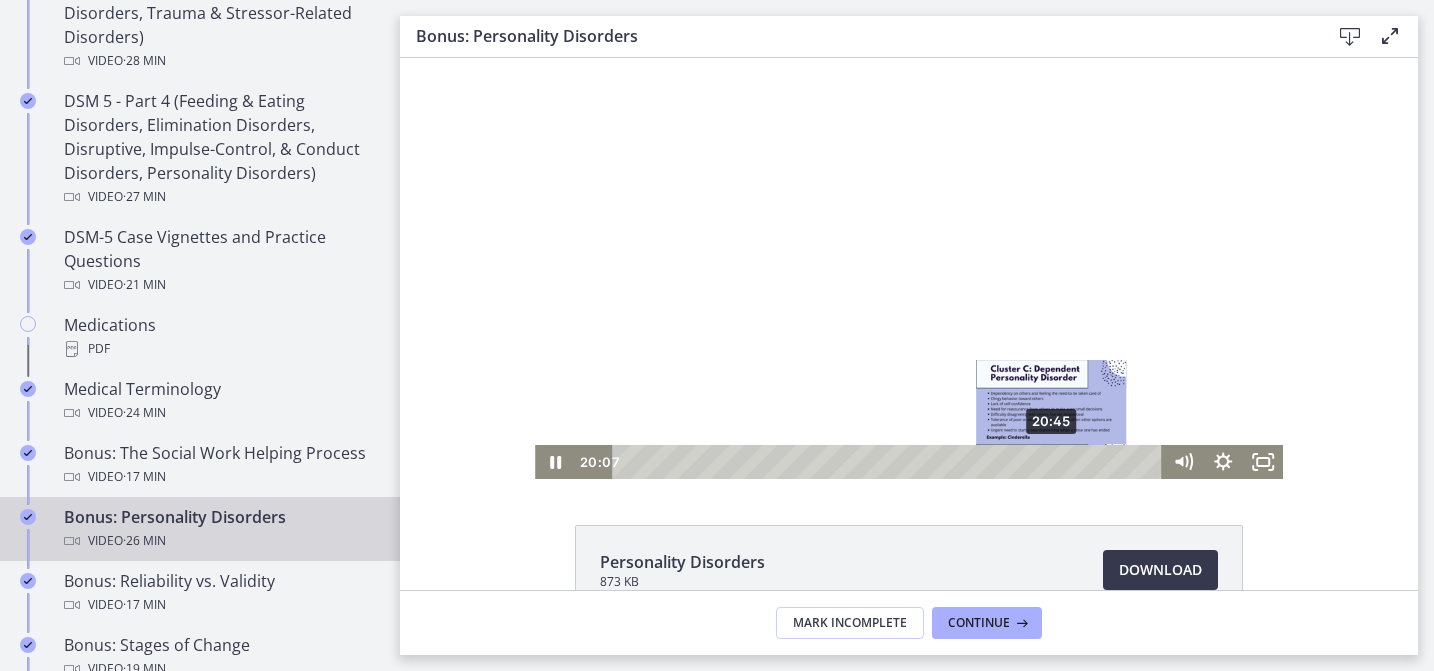 click on "20:45" at bounding box center (891, 462) 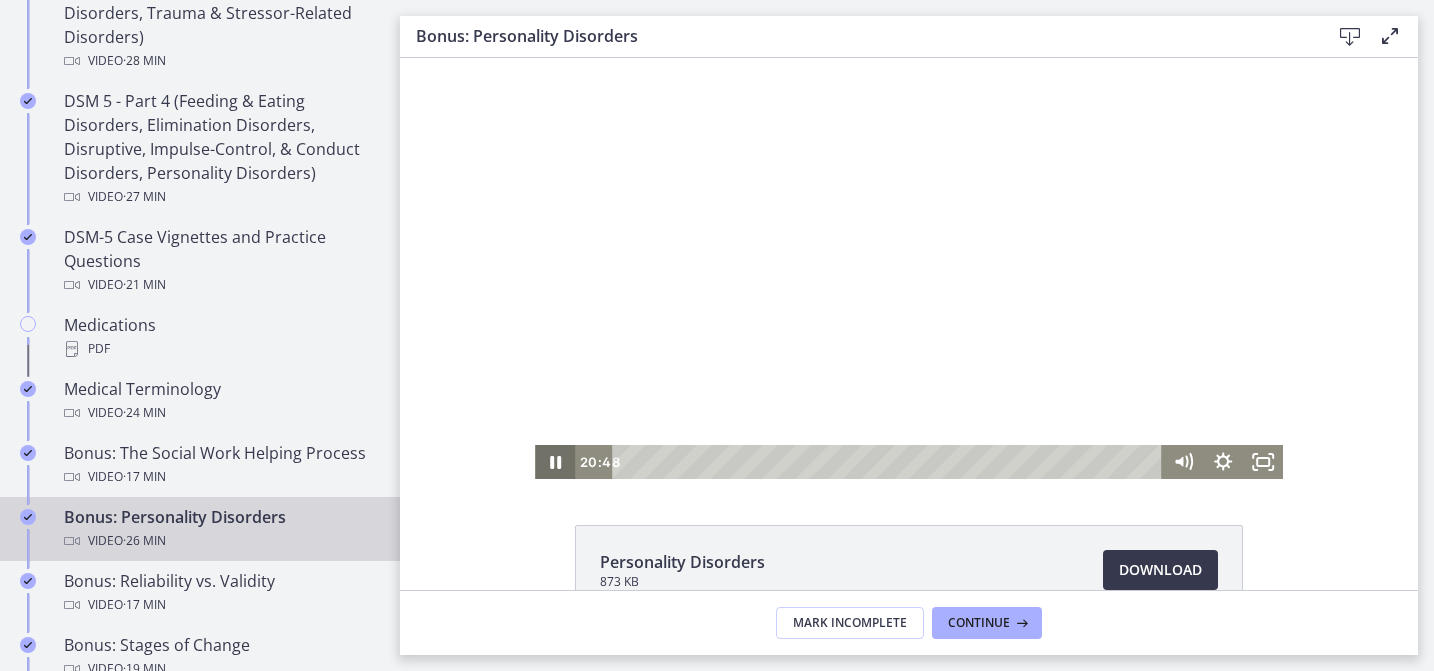 click 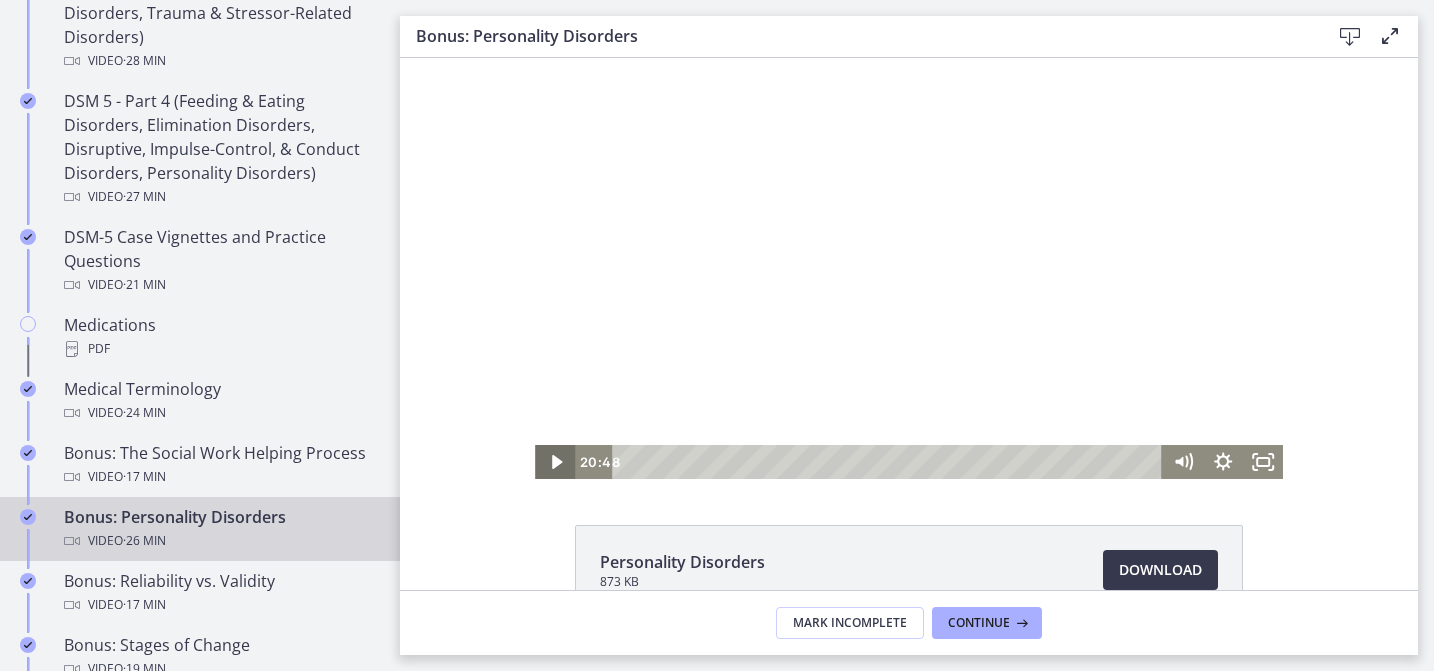 click 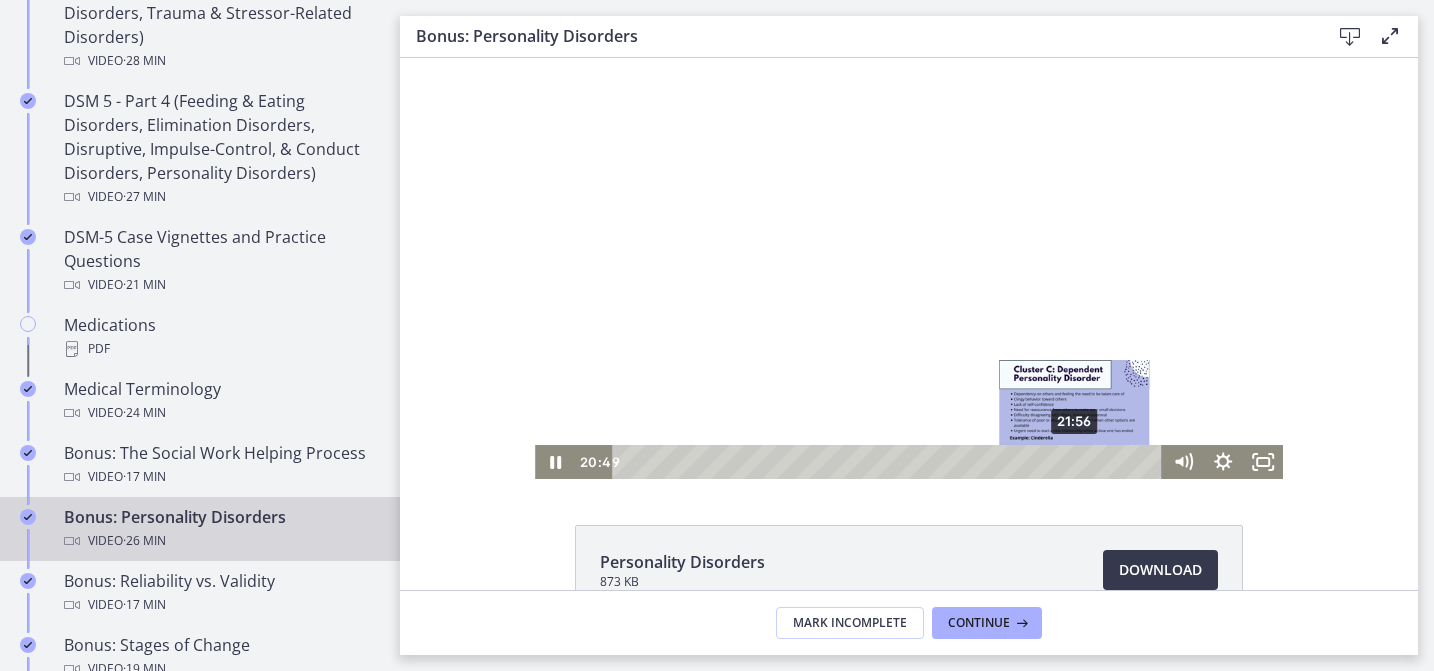 click on "21:56" at bounding box center [891, 462] 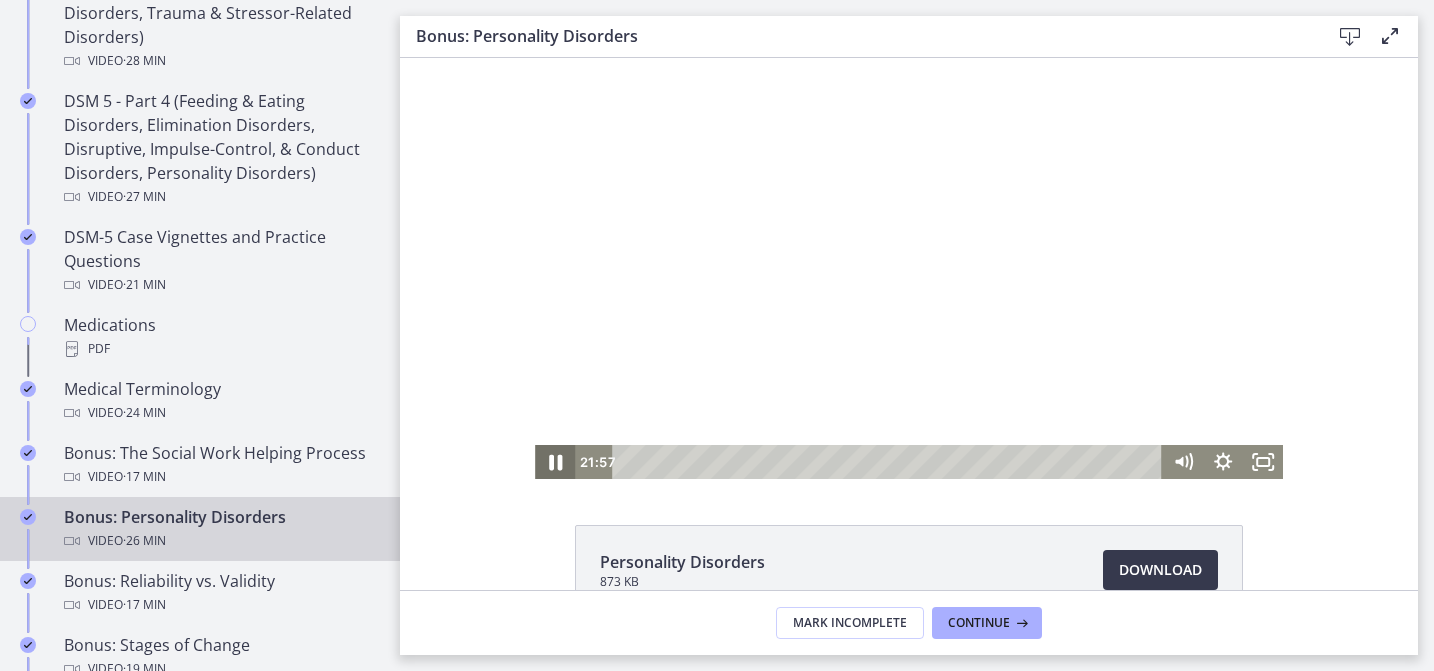 click 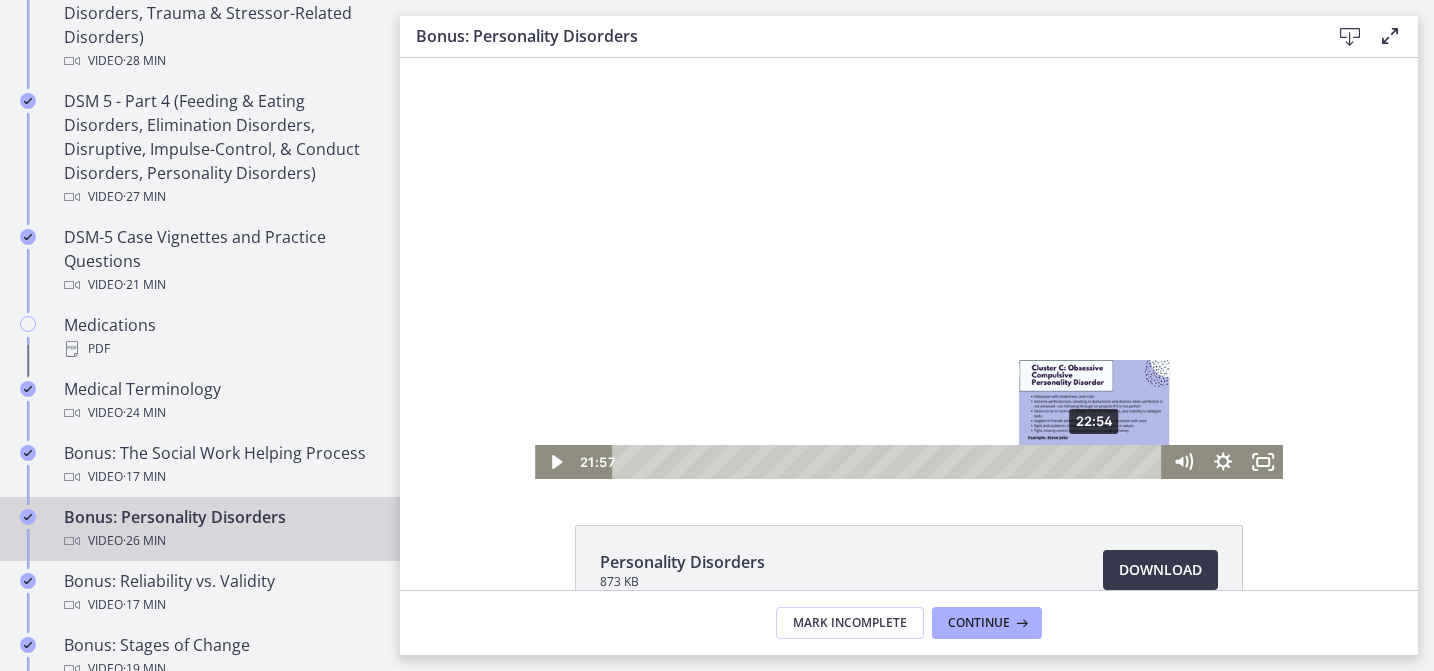 click on "22:54" at bounding box center [891, 462] 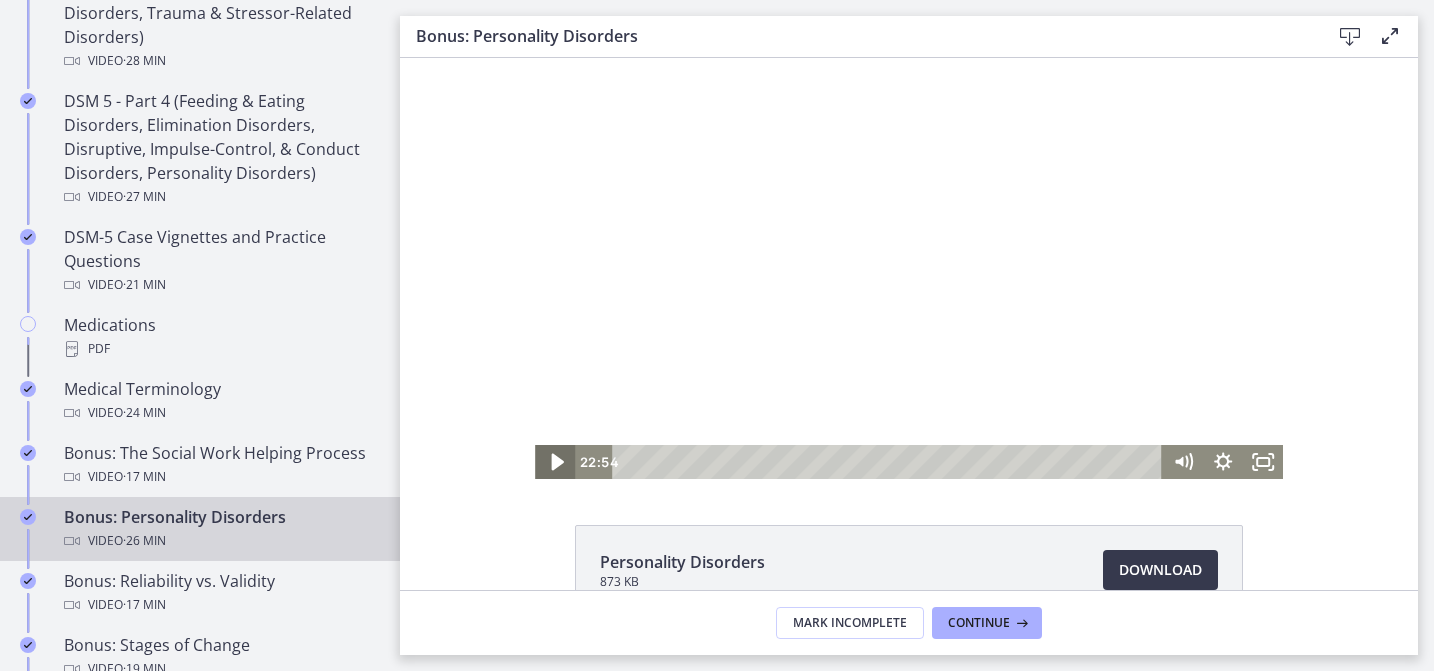 click 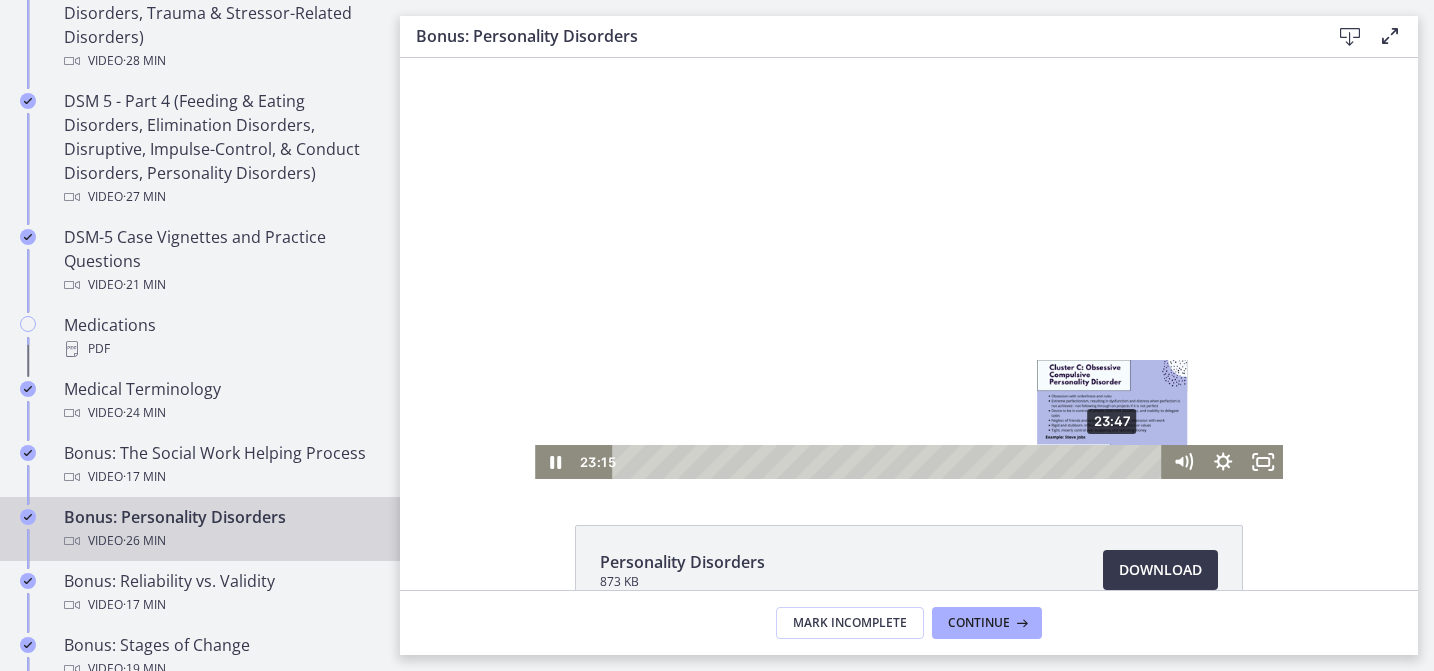 click on "23:47" at bounding box center (891, 462) 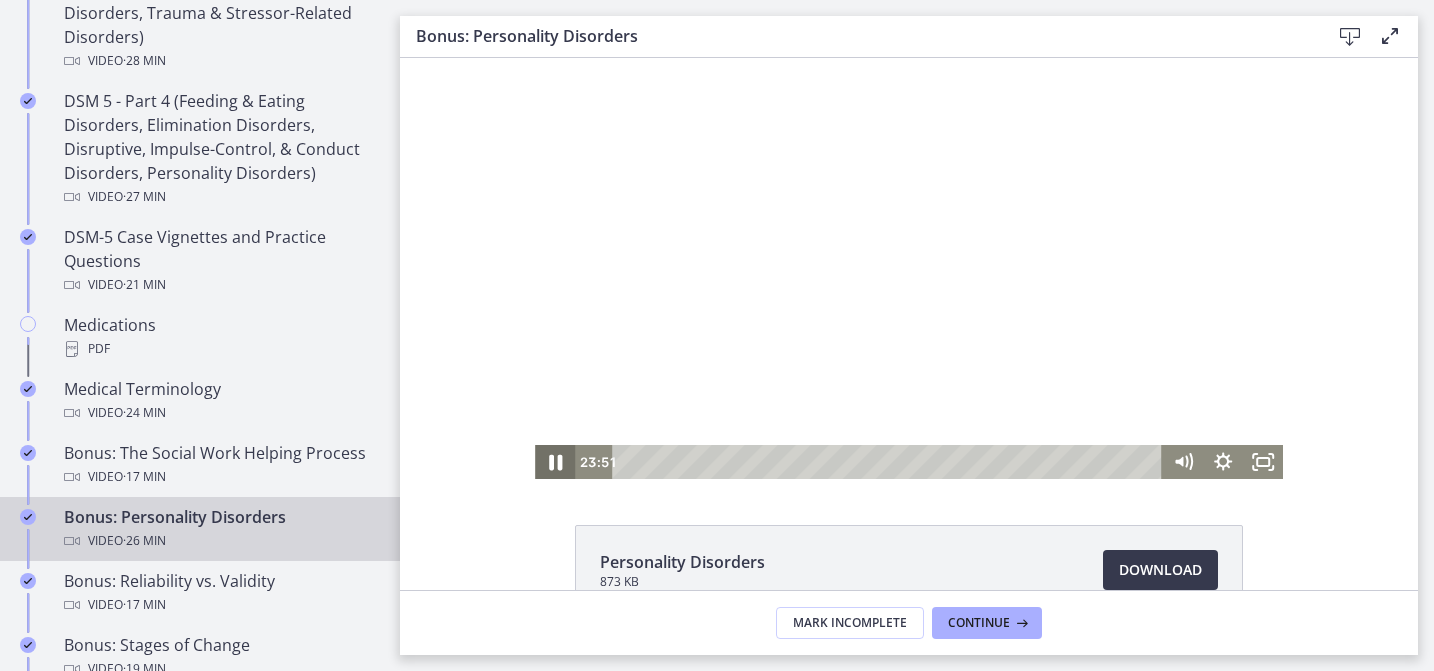 click 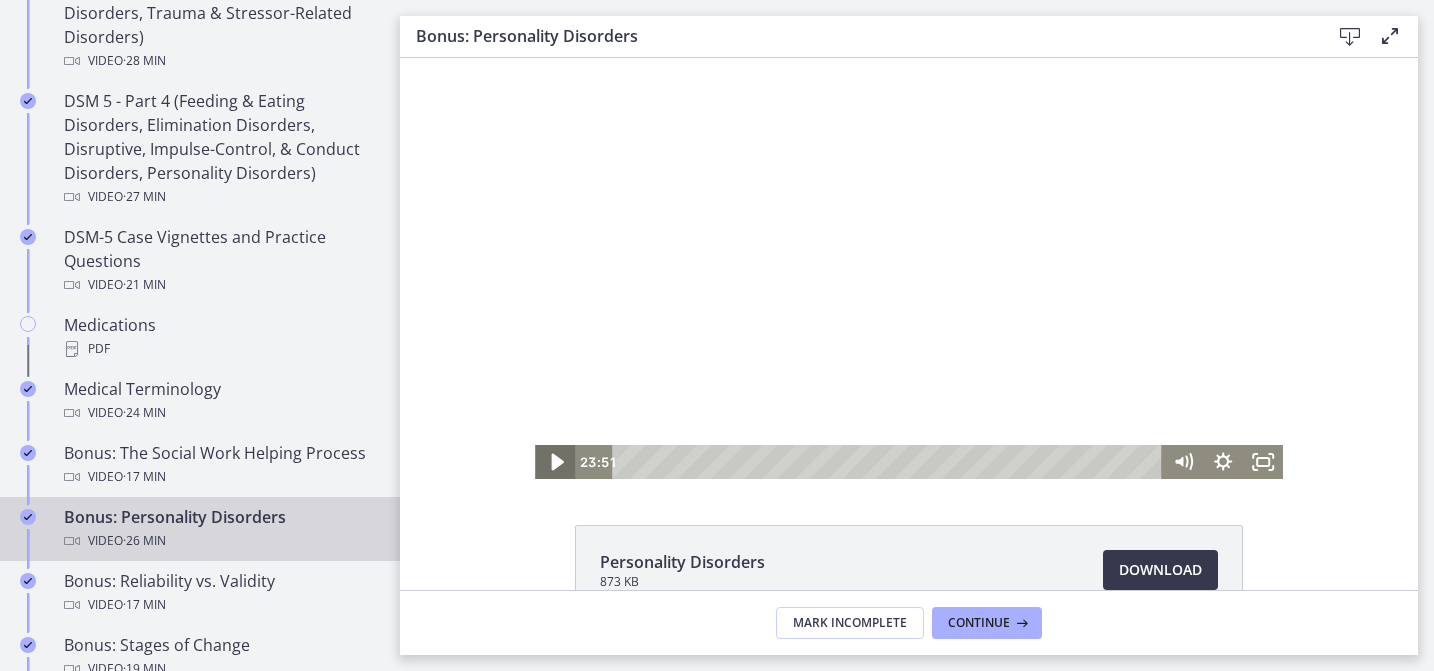 click 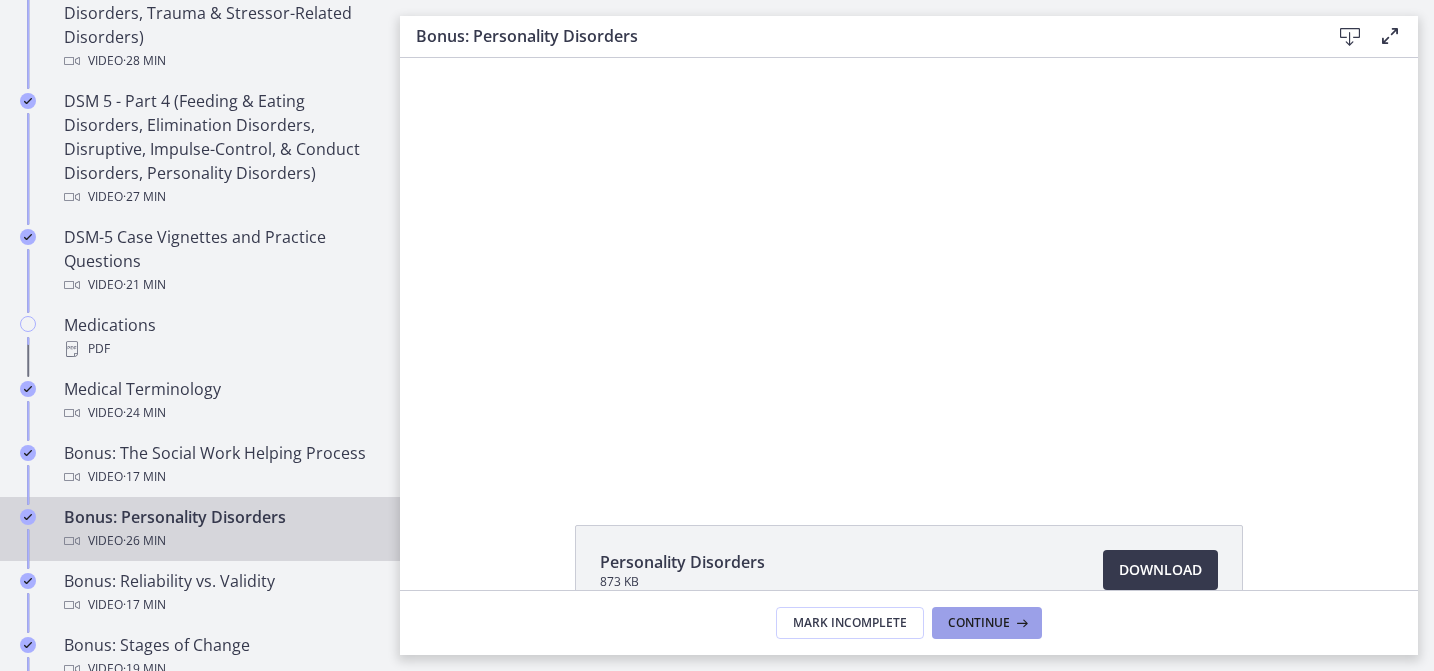 click on "Continue" at bounding box center [979, 623] 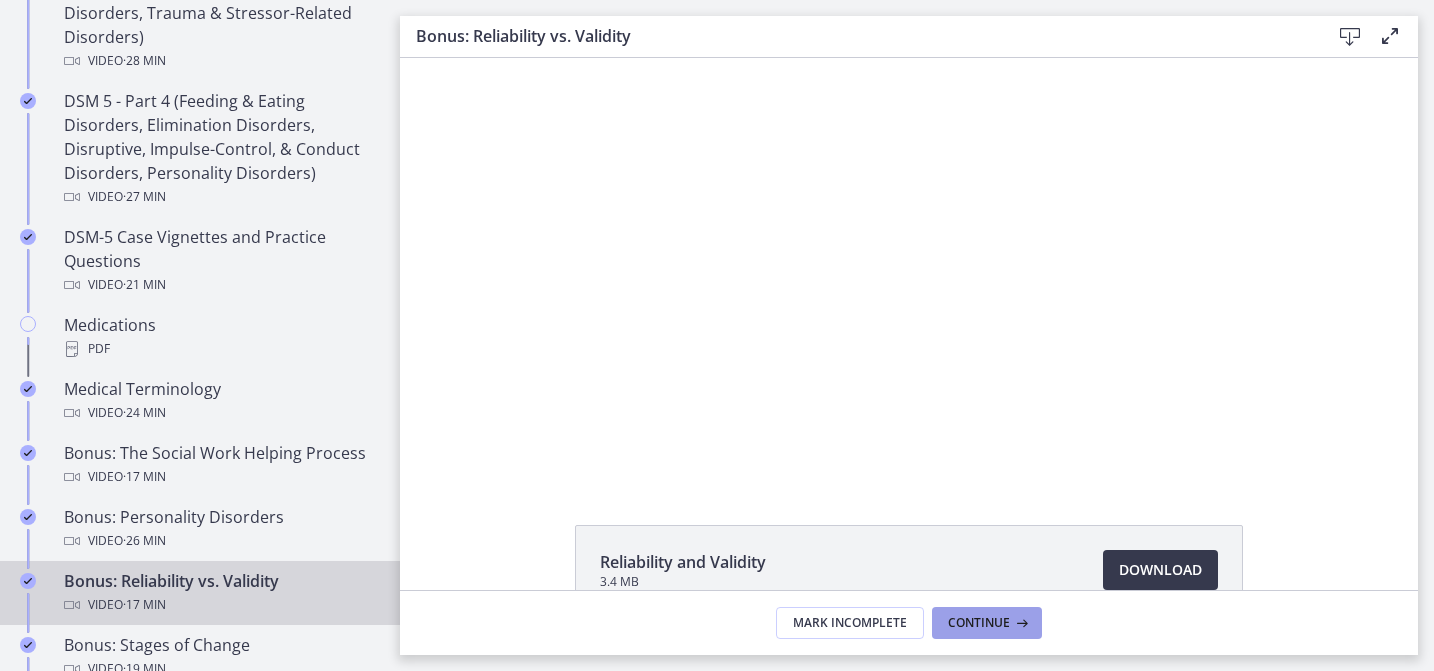 scroll, scrollTop: 0, scrollLeft: 0, axis: both 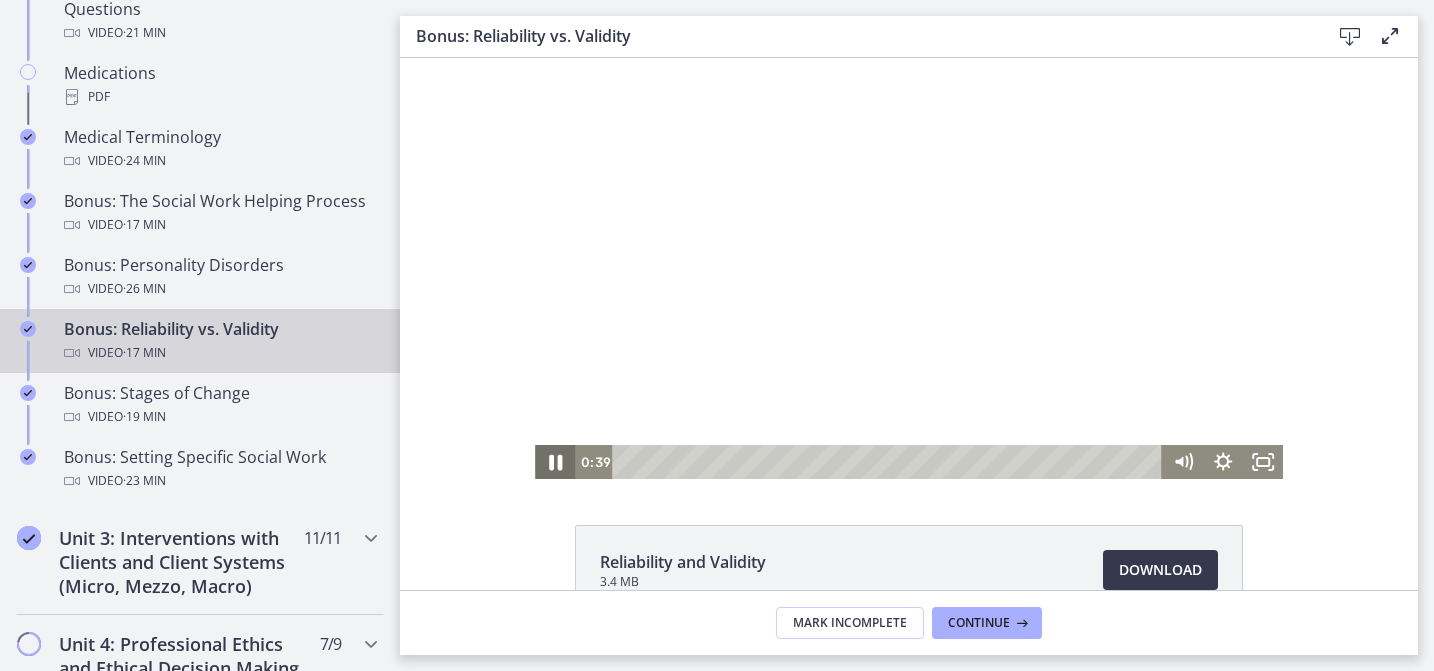 click 